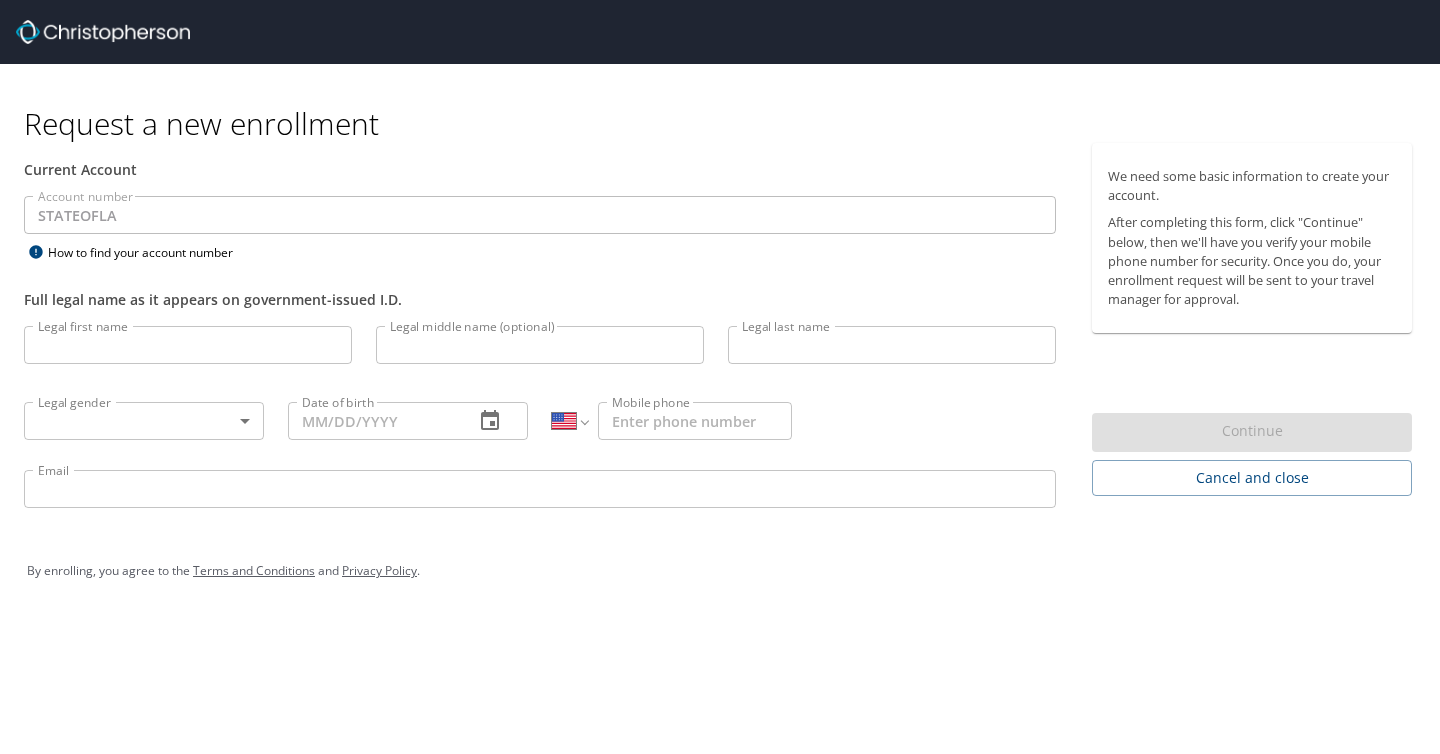 select on "US" 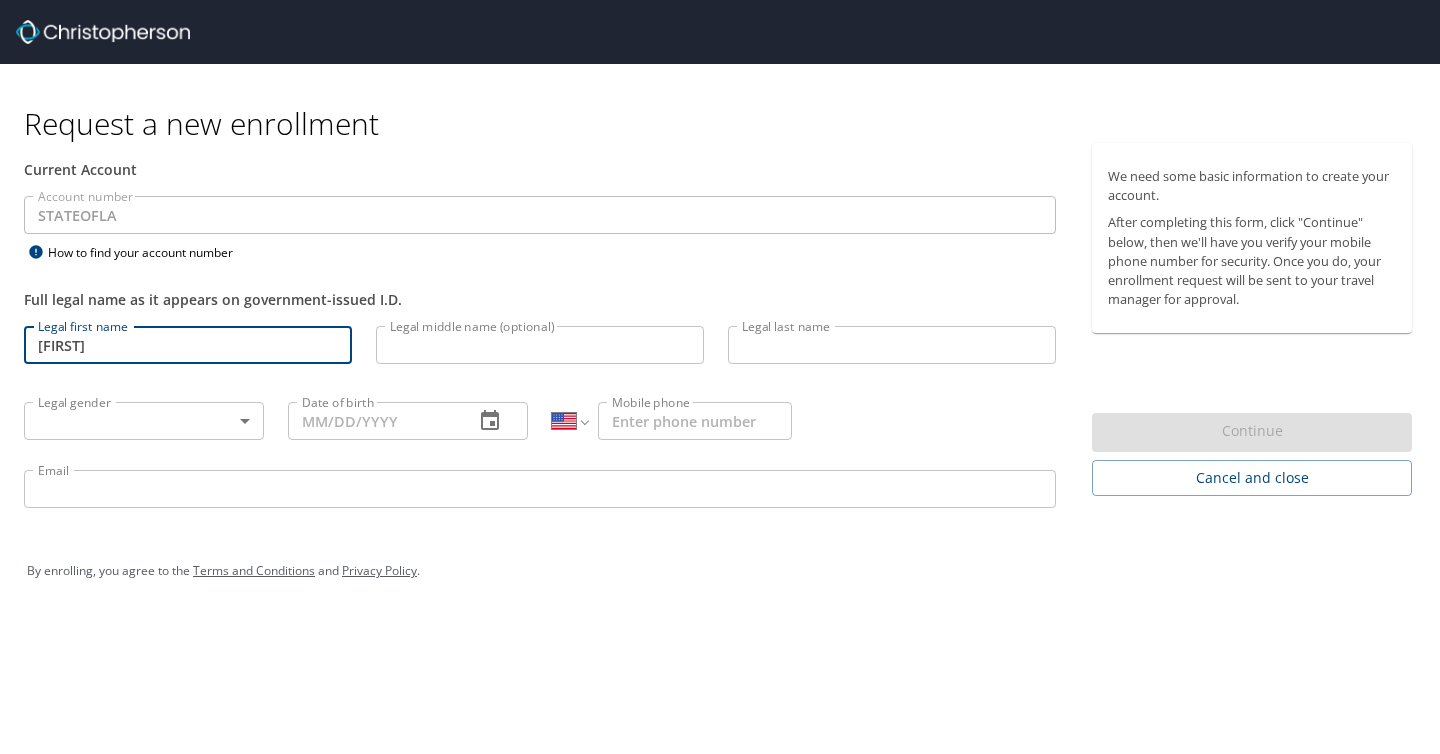 type on "[FIRST]" 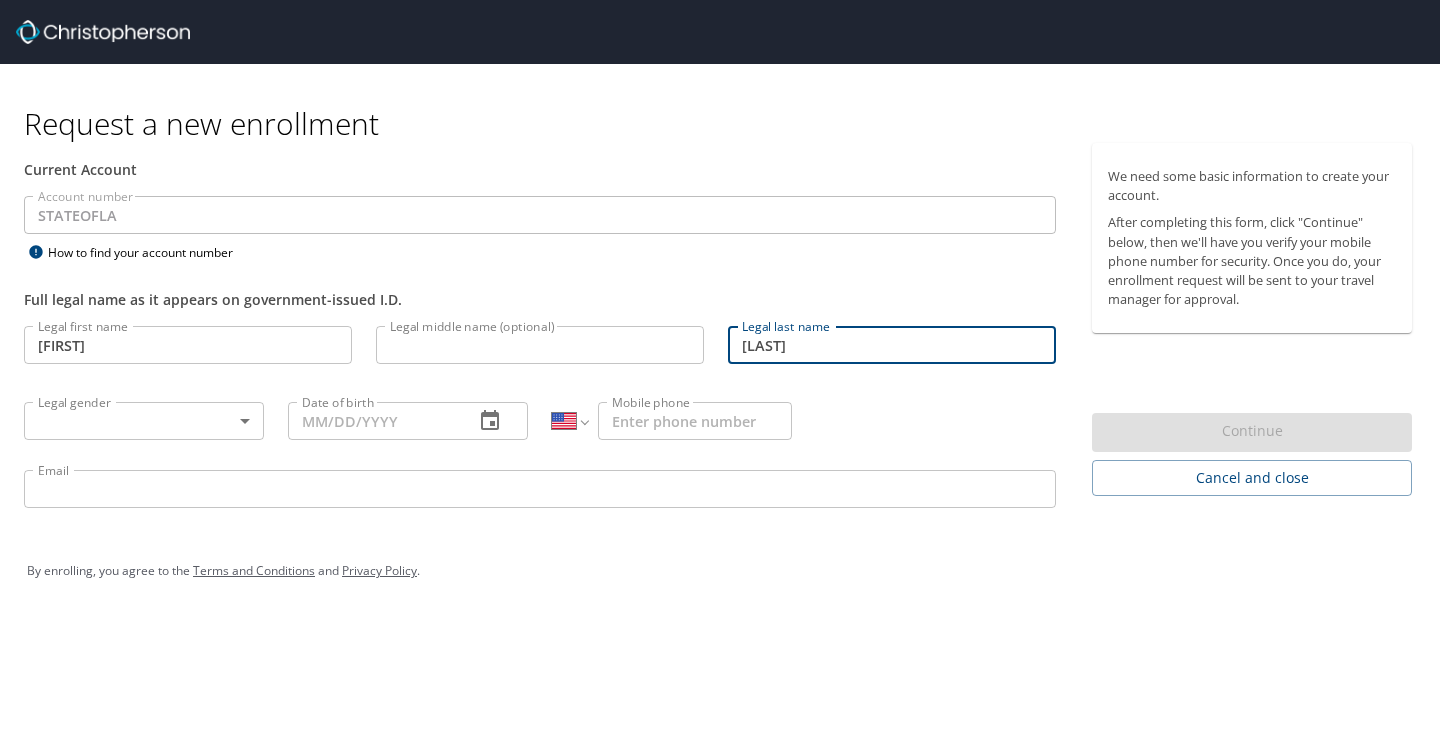 type on "Subedi" 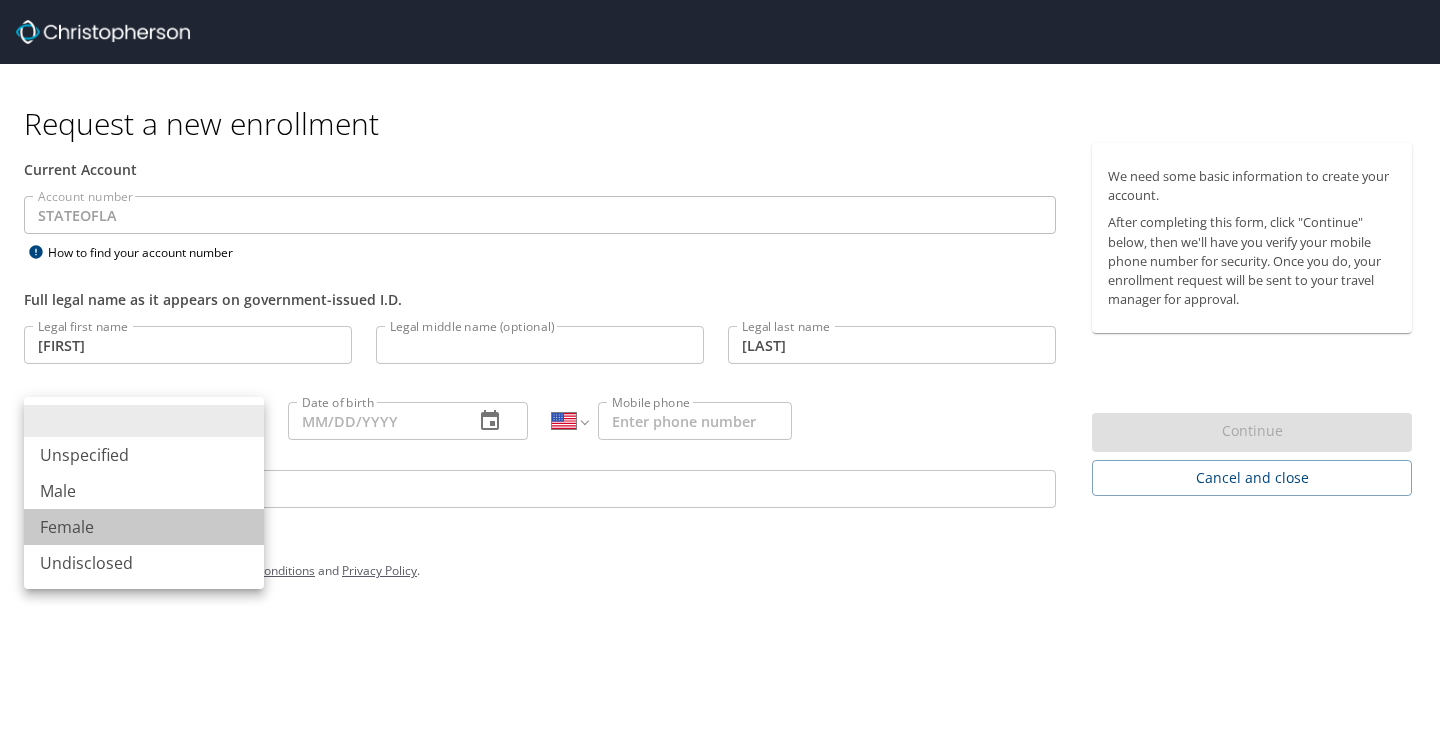 click on "Female" at bounding box center [144, 527] 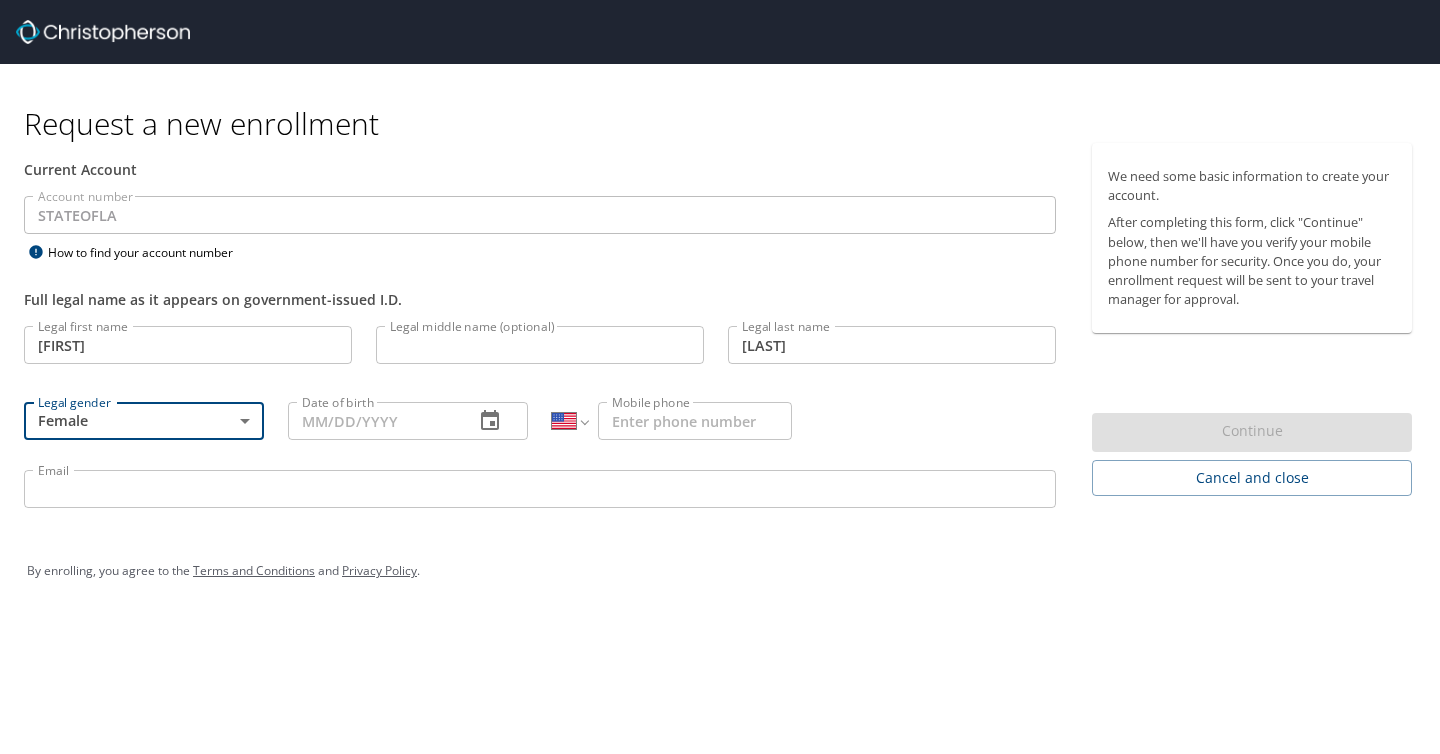 click on "Date of birth" at bounding box center [373, 421] 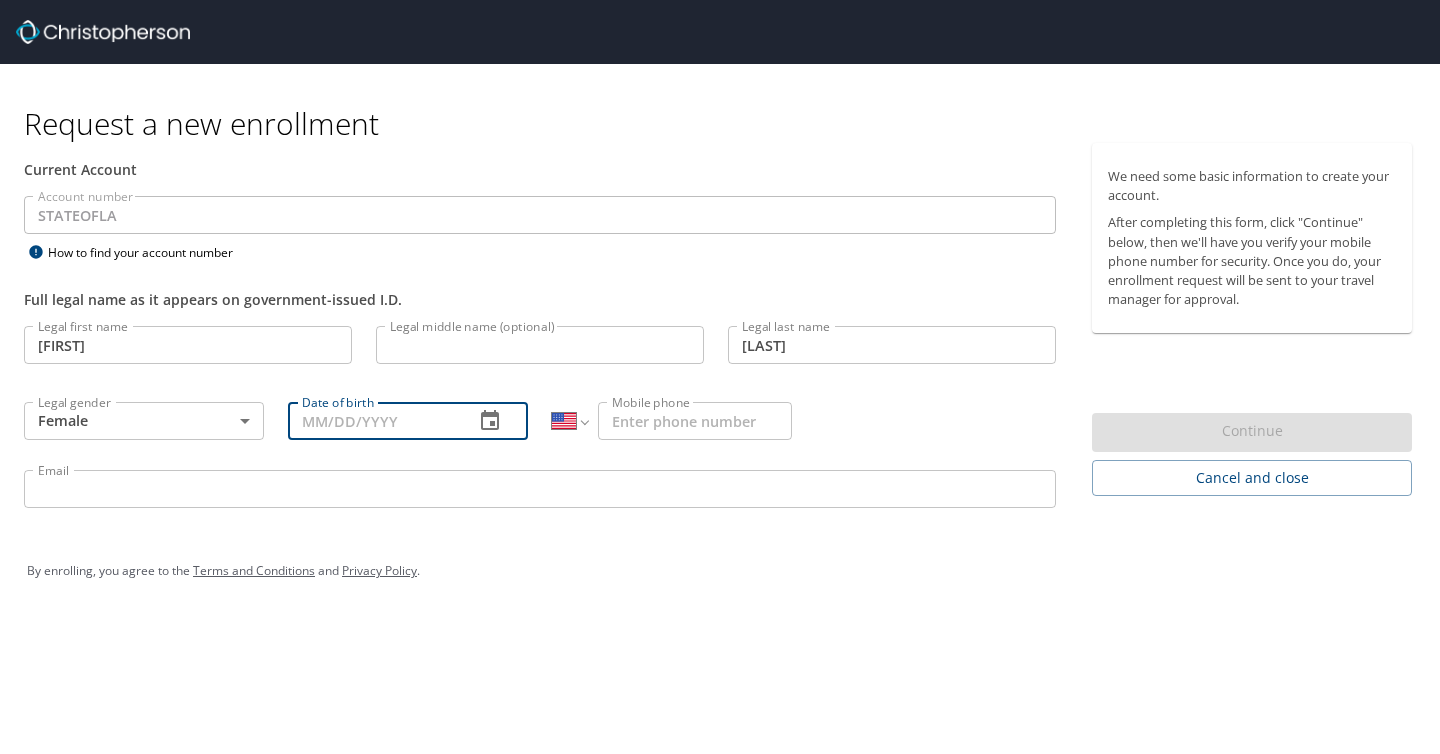 click on "Date of birth" at bounding box center [373, 421] 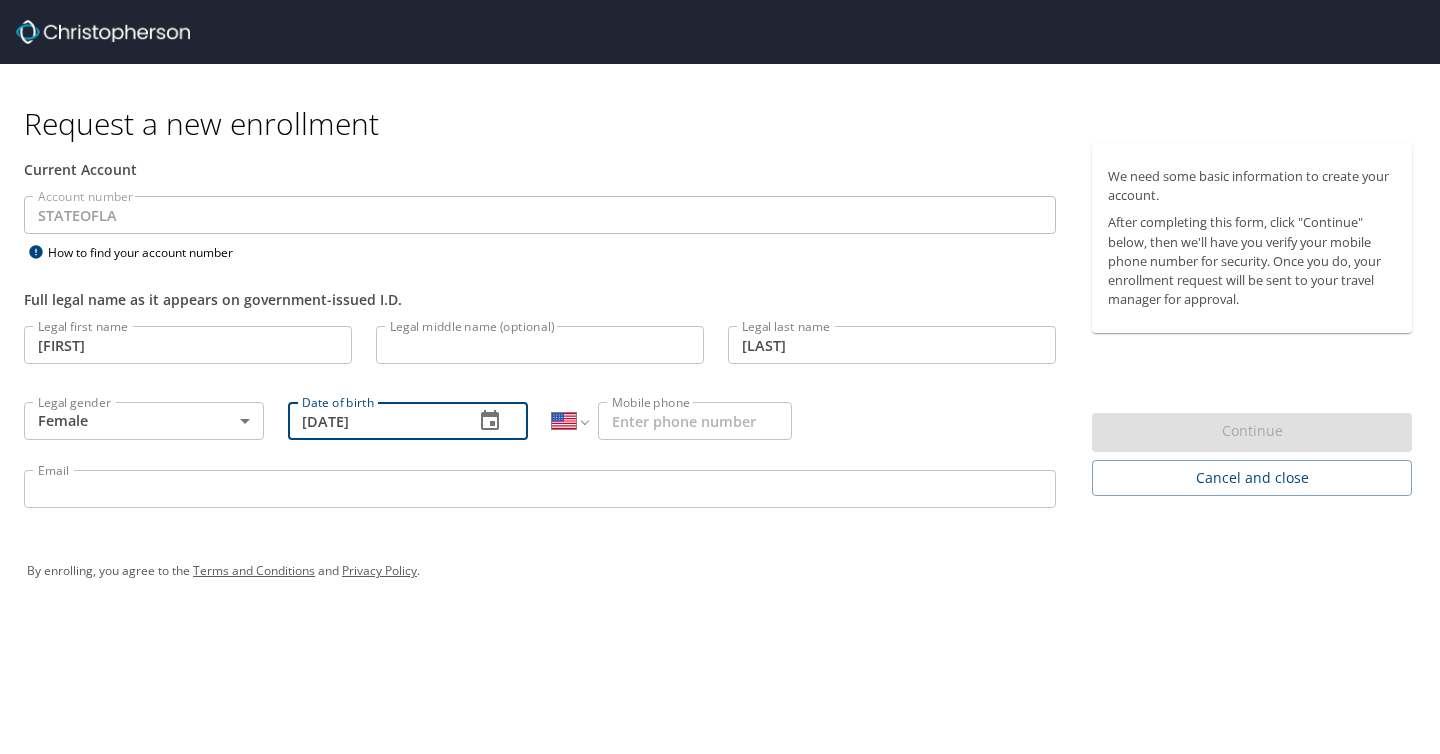 type on "06/26/1992" 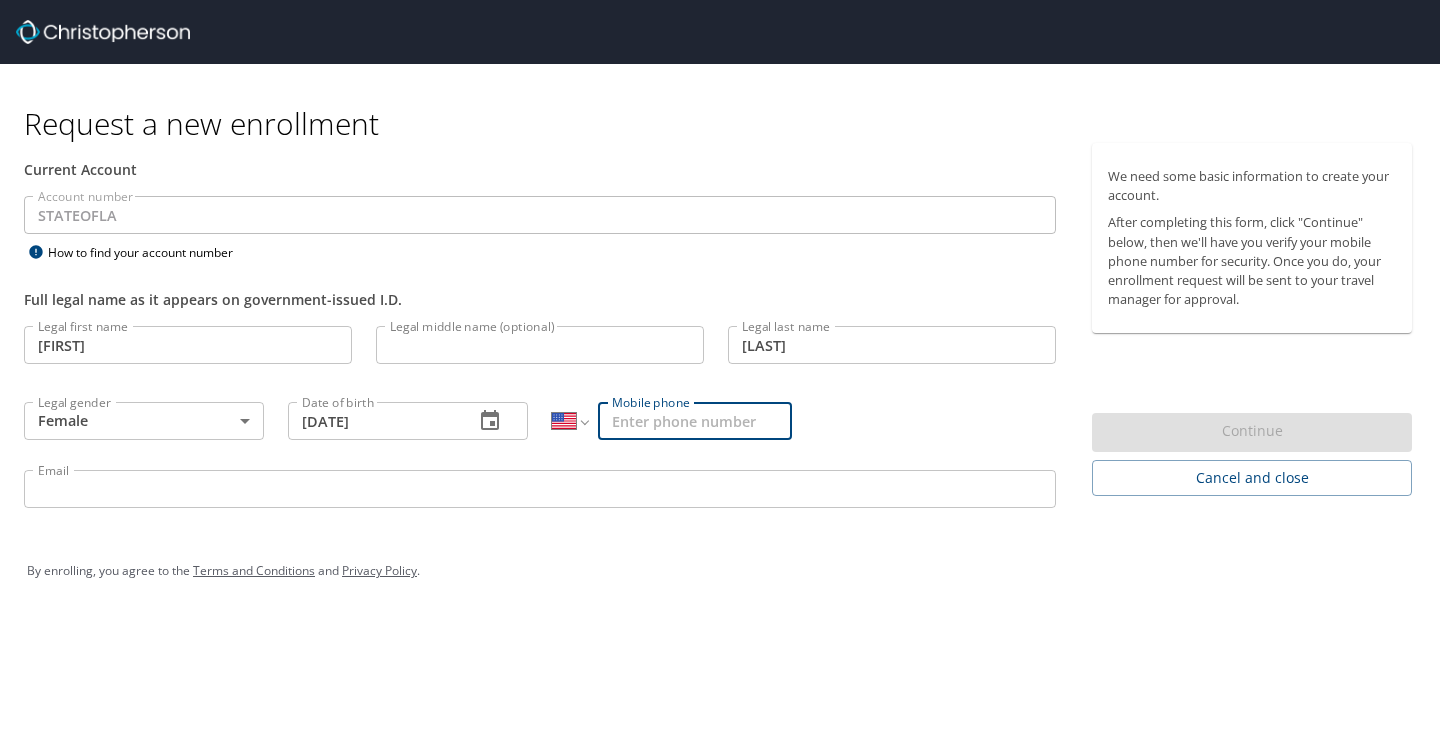 click on "Mobile phone" at bounding box center (695, 421) 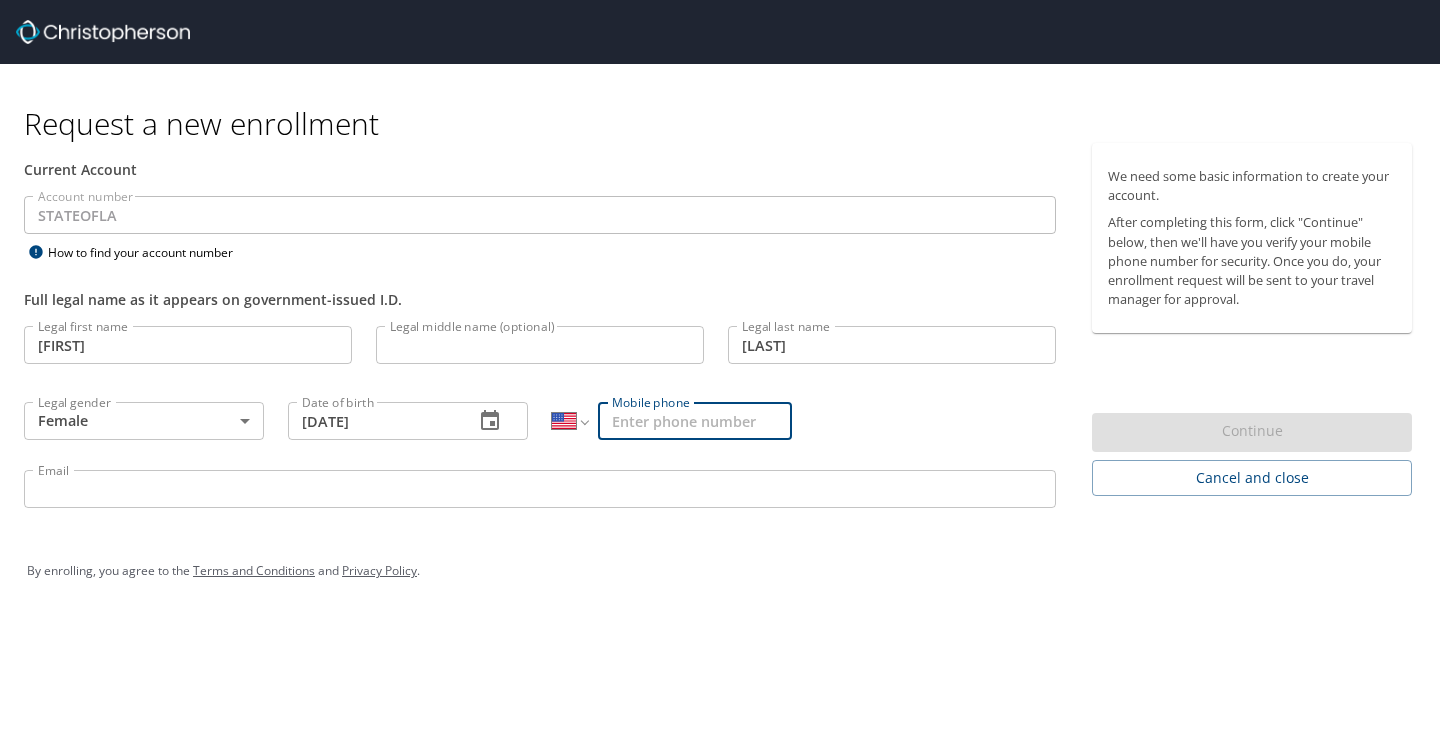 type on "(555) 894-7101" 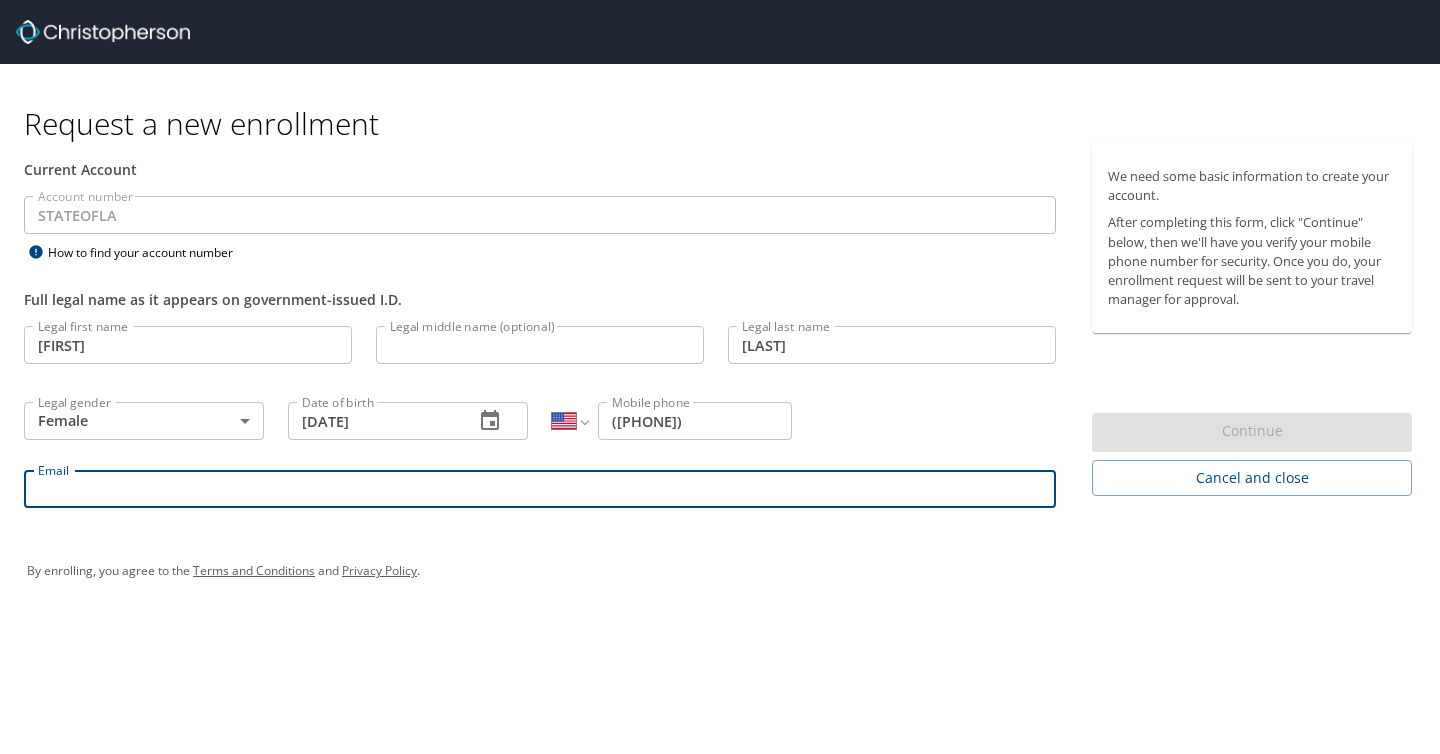 click on "Email" at bounding box center (540, 489) 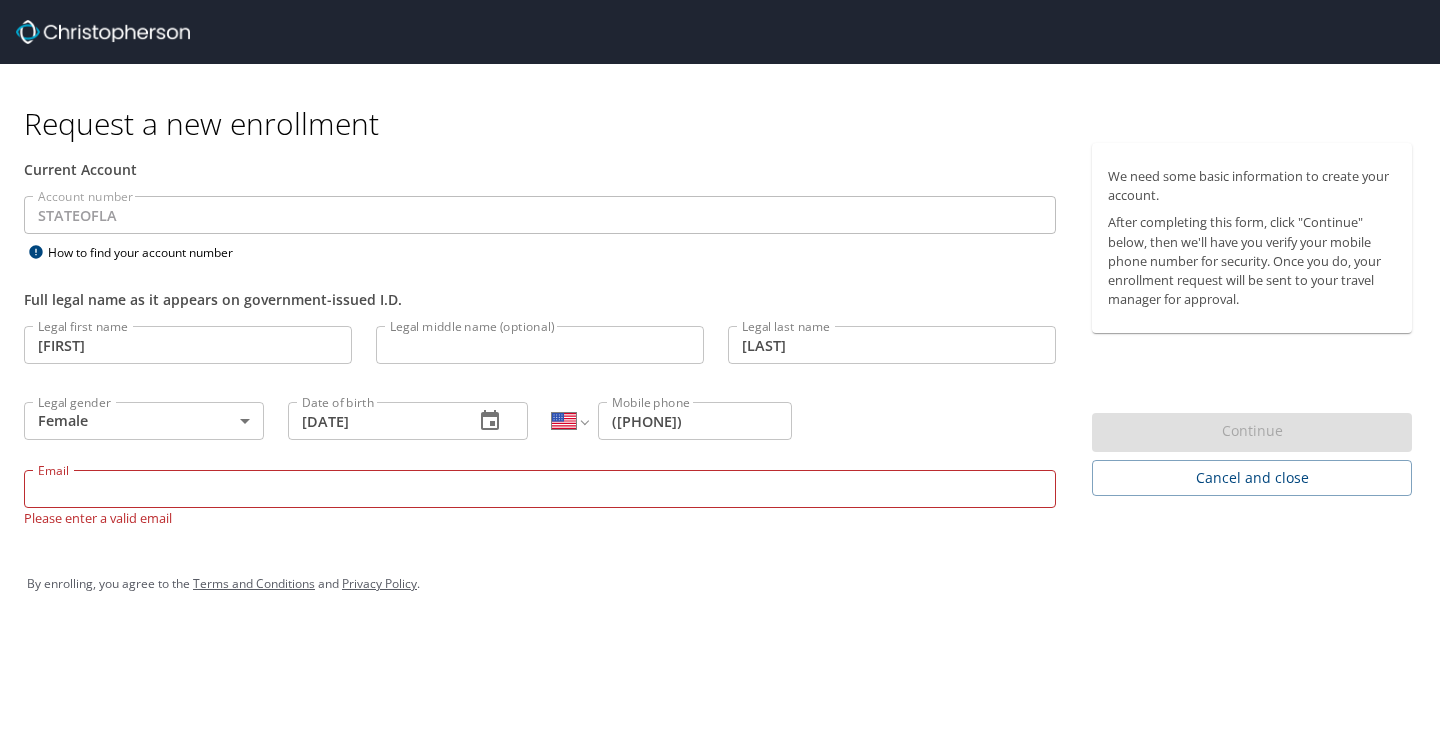 click on "By enrolling, you agree to the   Terms and Conditions   and   Privacy Policy ." at bounding box center [720, 584] 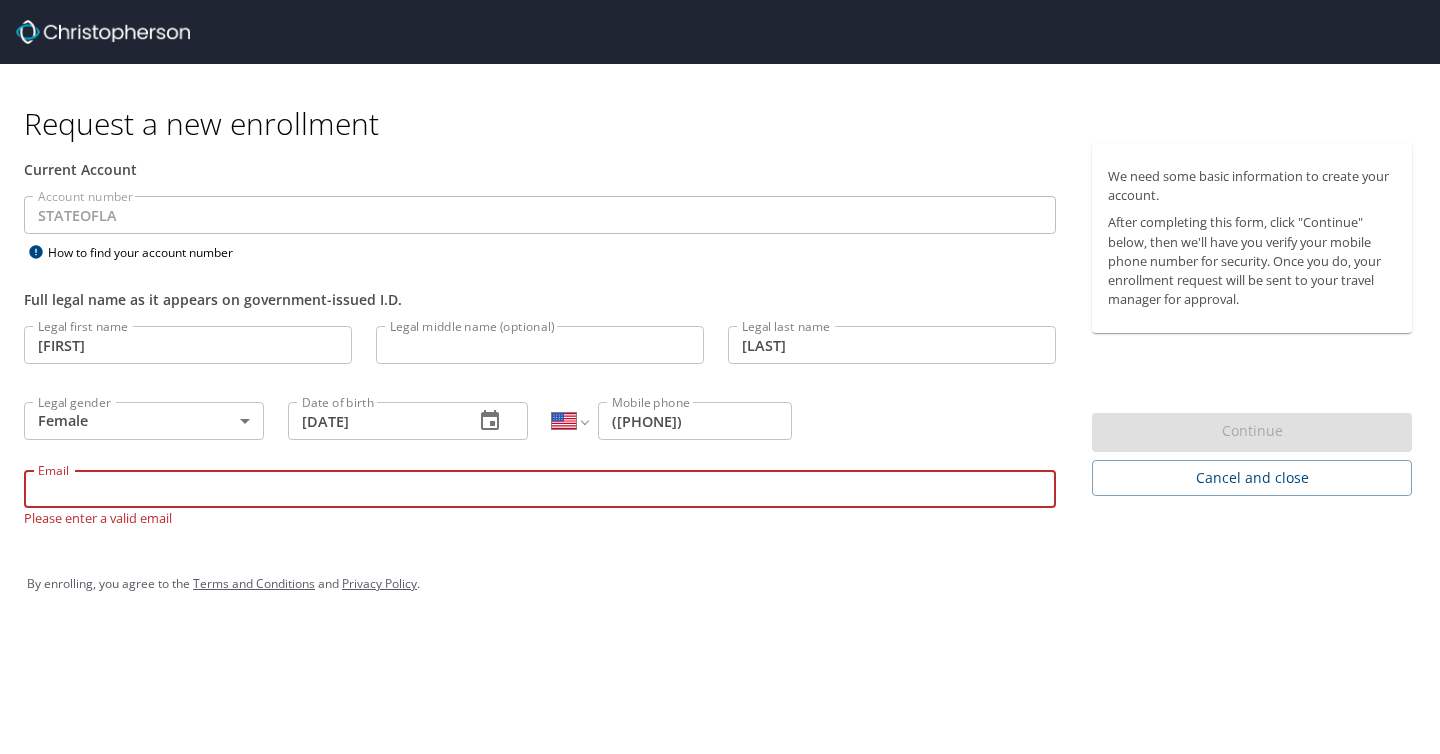 click on "Email" at bounding box center [540, 489] 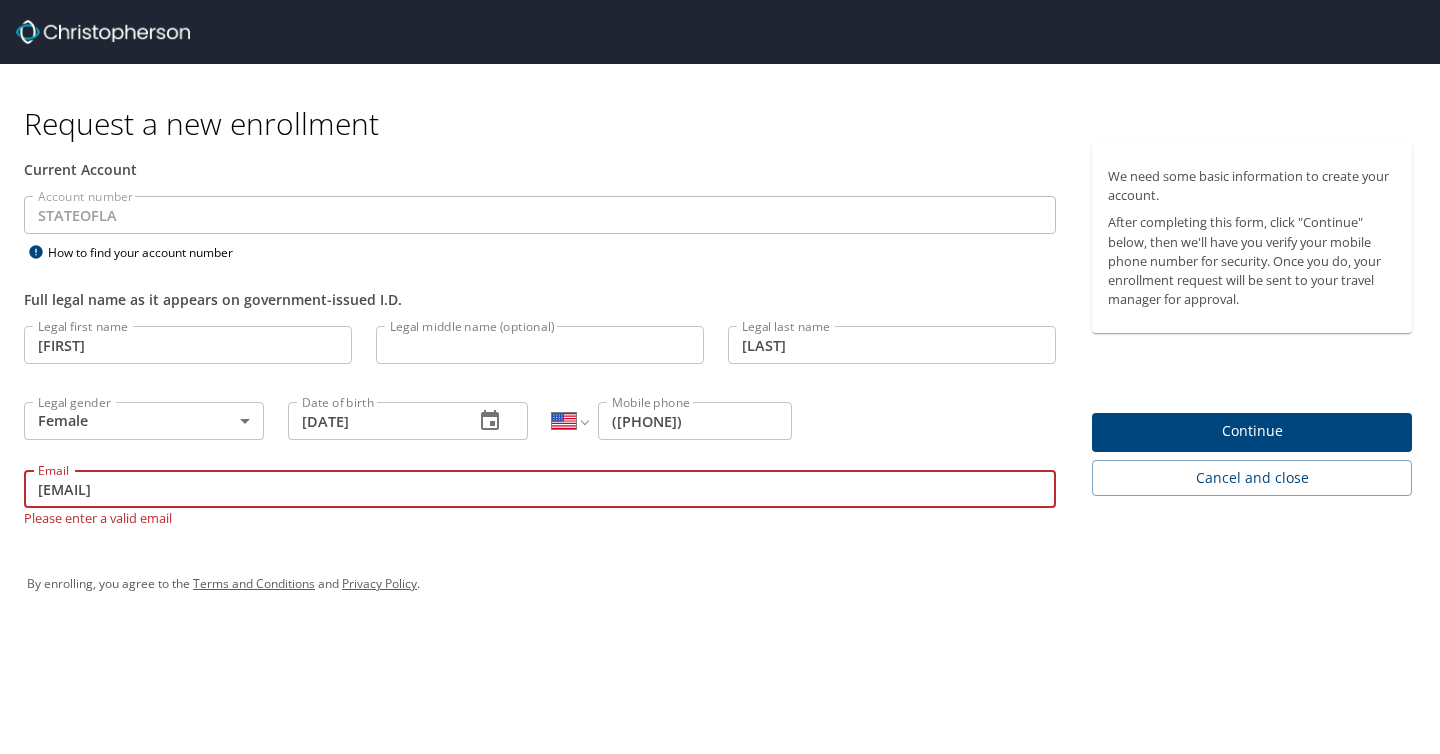 type on "pushpa.subedi@lsuhs.edu" 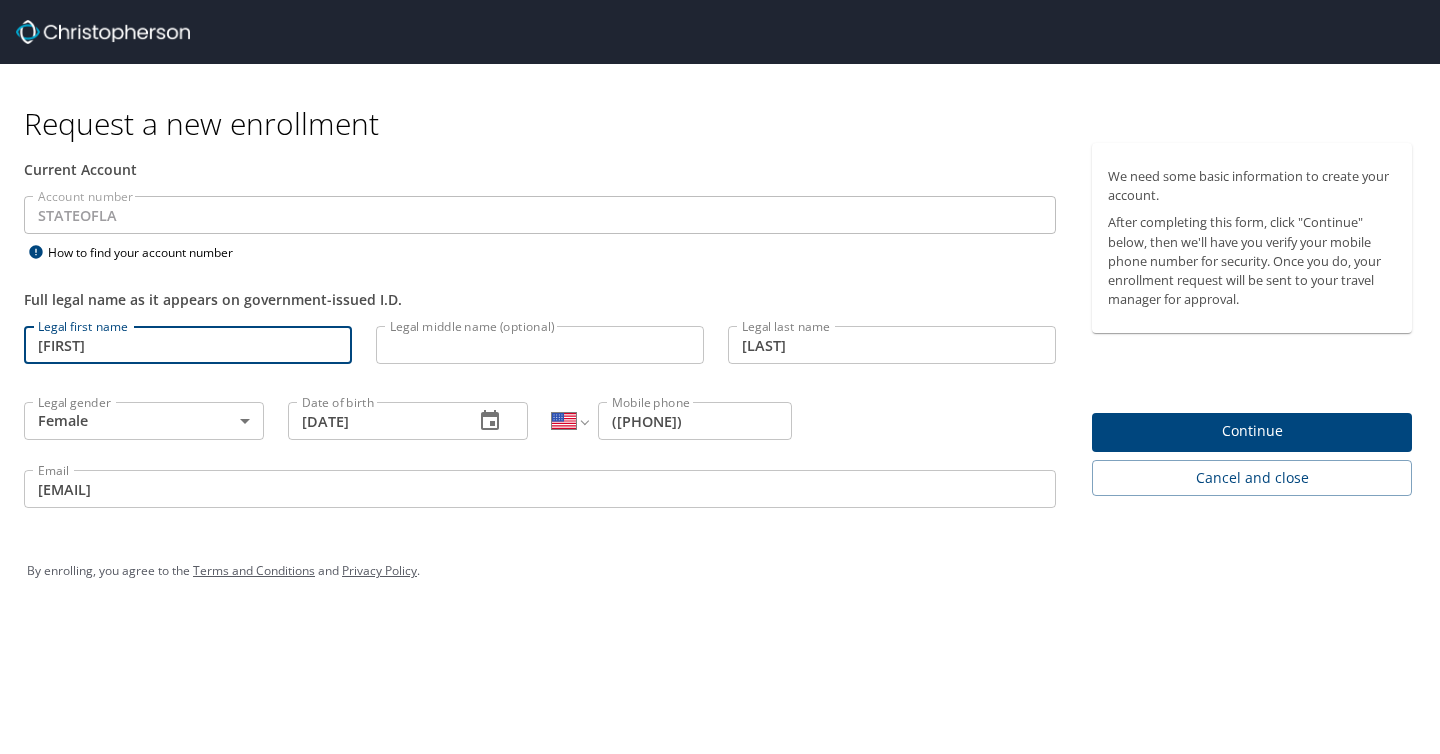 drag, startPoint x: 47, startPoint y: 349, endPoint x: 131, endPoint y: 351, distance: 84.0238 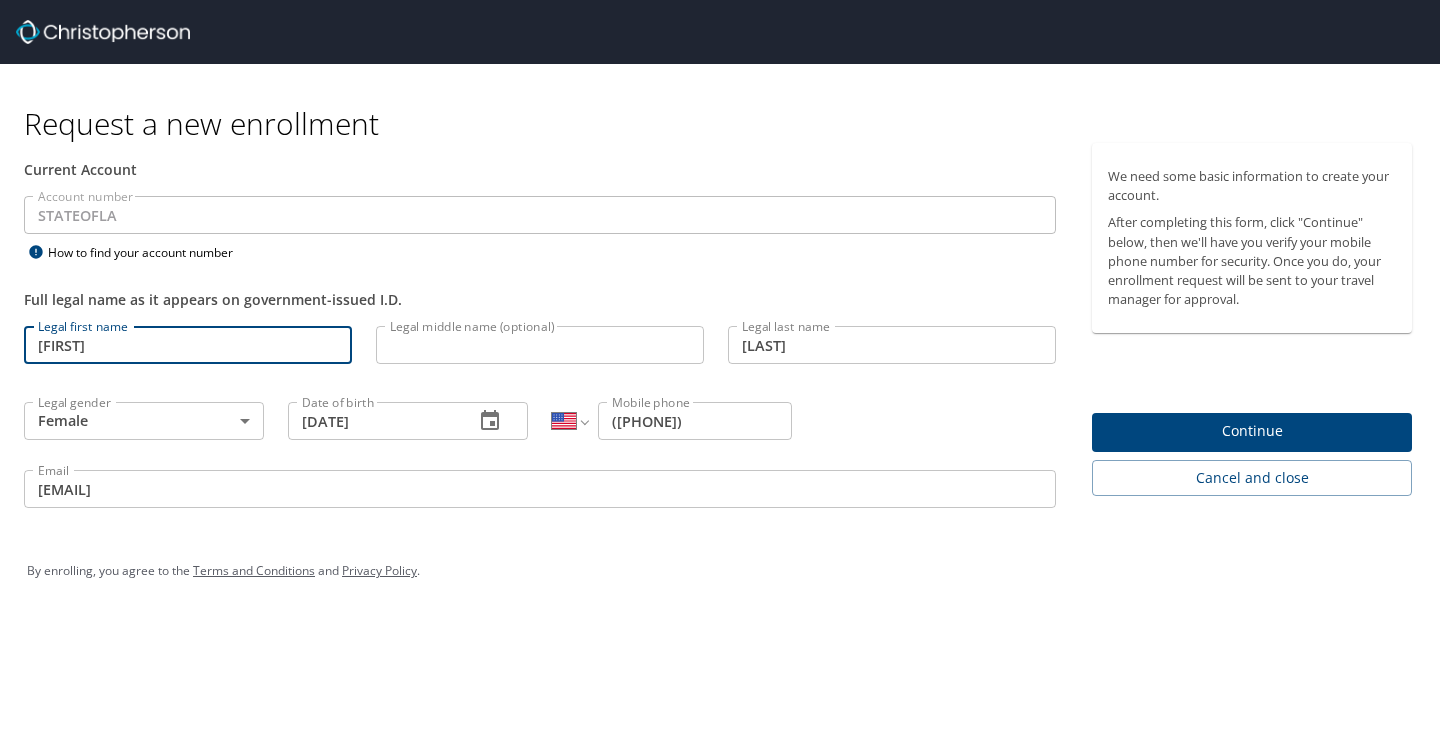 type on "PUSHPA" 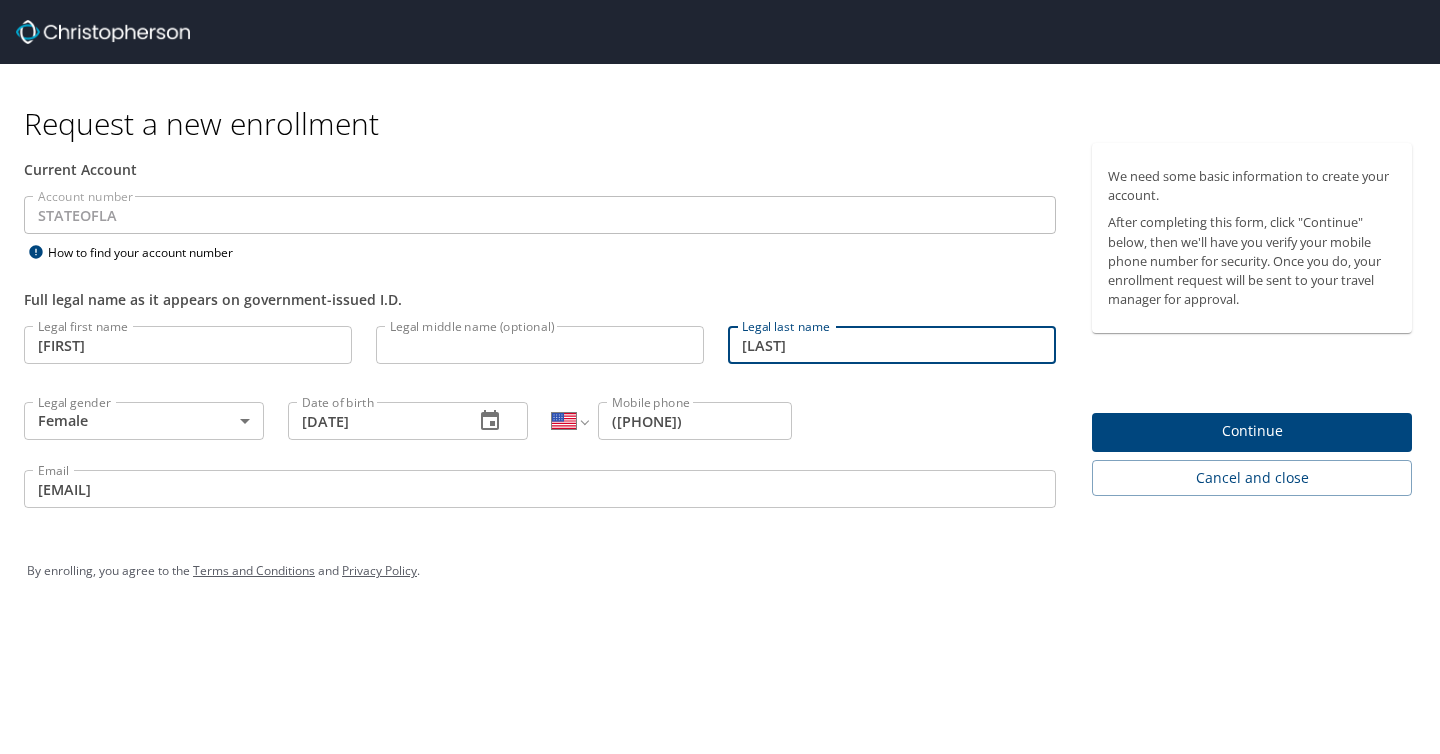 drag, startPoint x: 754, startPoint y: 346, endPoint x: 834, endPoint y: 356, distance: 80.622574 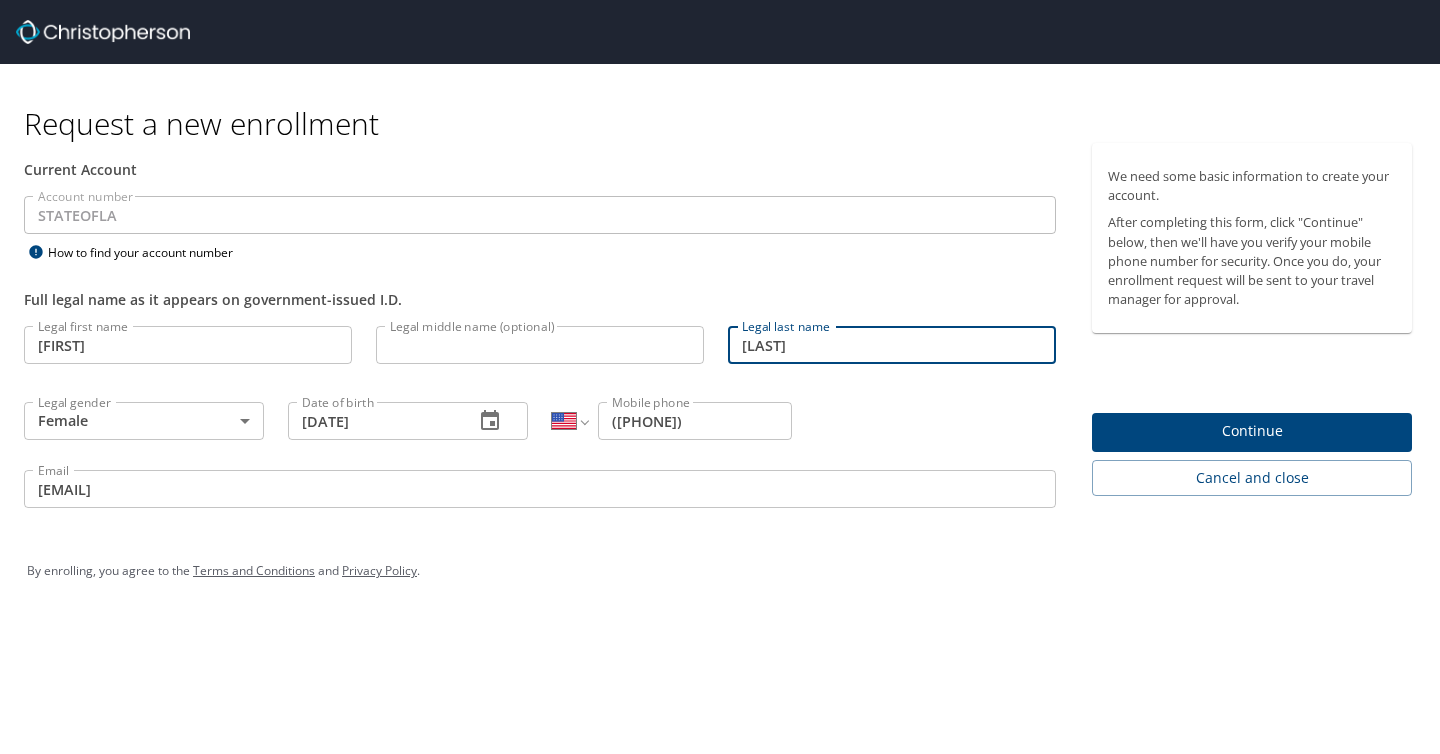 type on "SUBEDI" 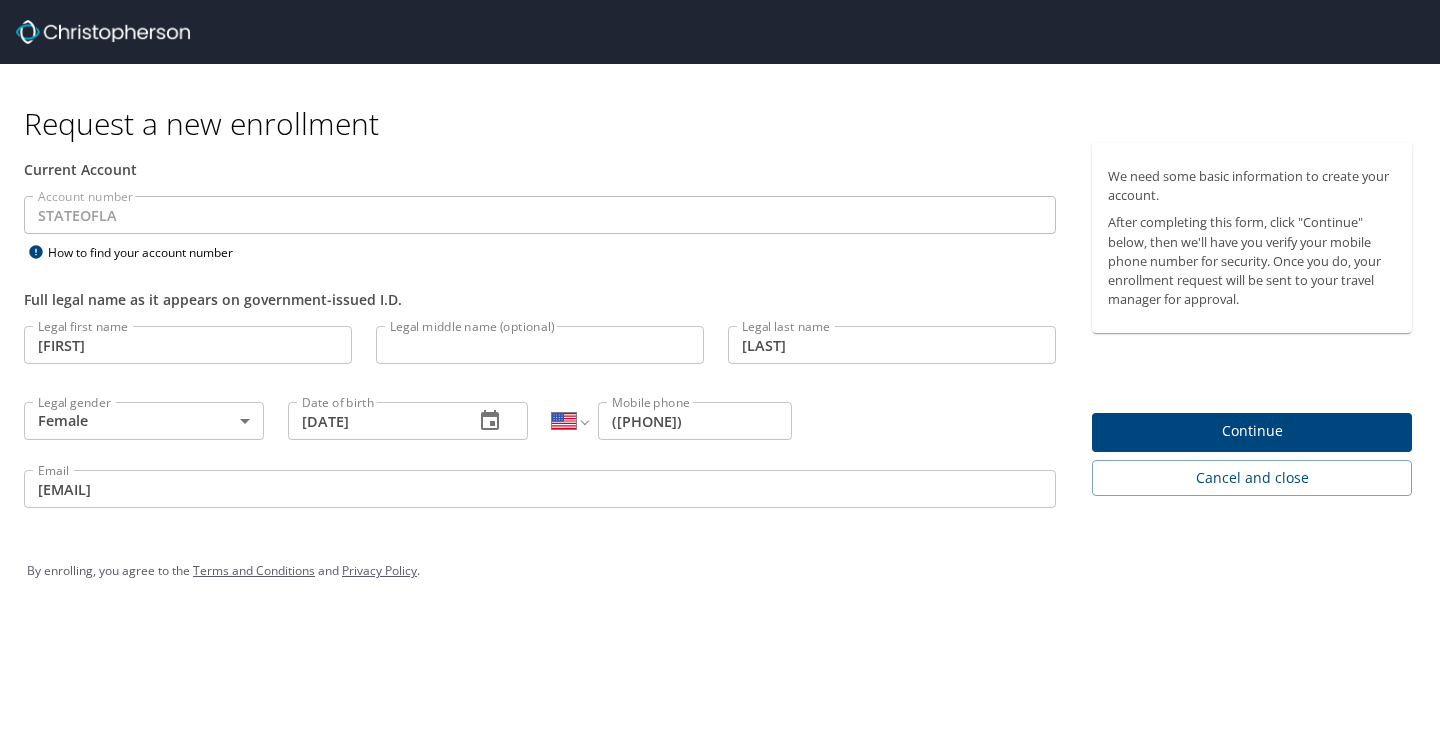 click on "By enrolling, you agree to the   Terms and Conditions   and   Privacy Policy ." at bounding box center [720, 571] 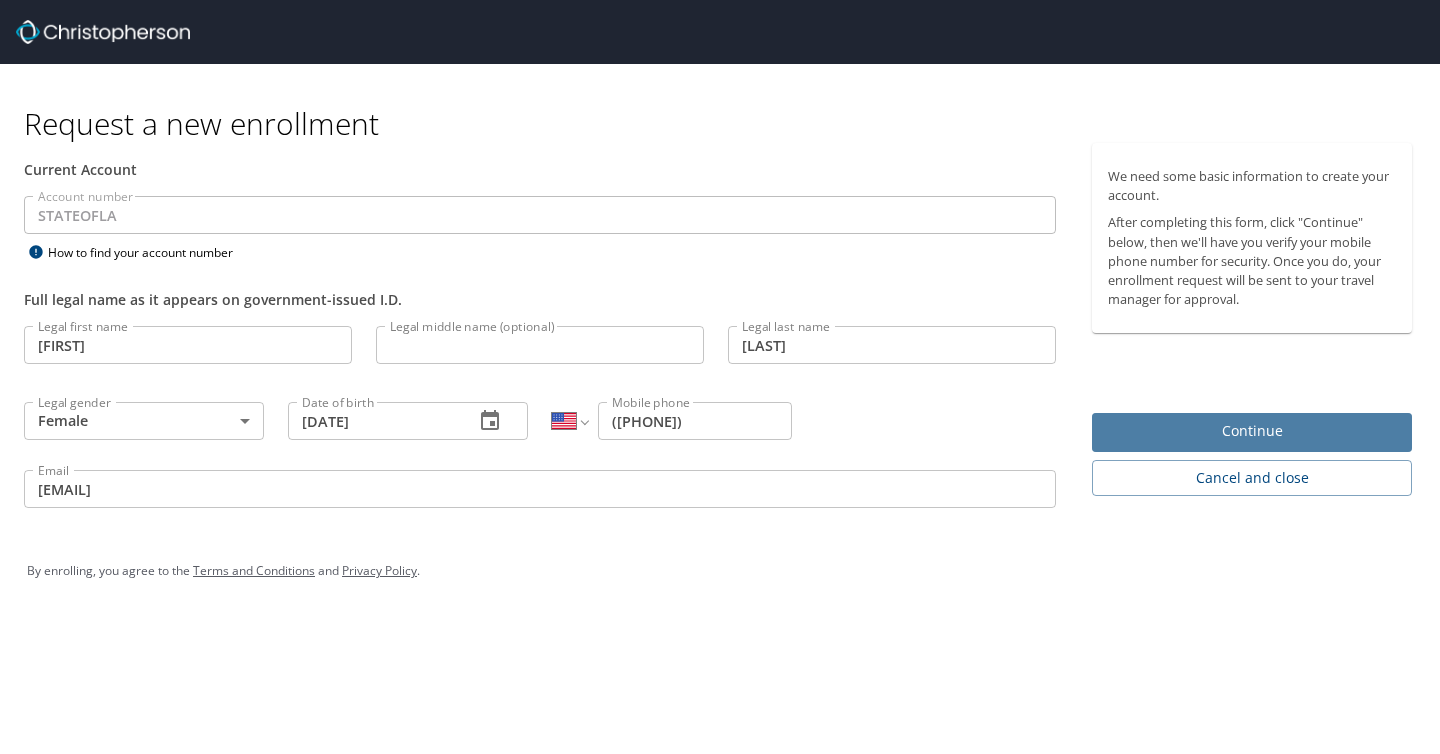 click on "Continue" at bounding box center [1252, 431] 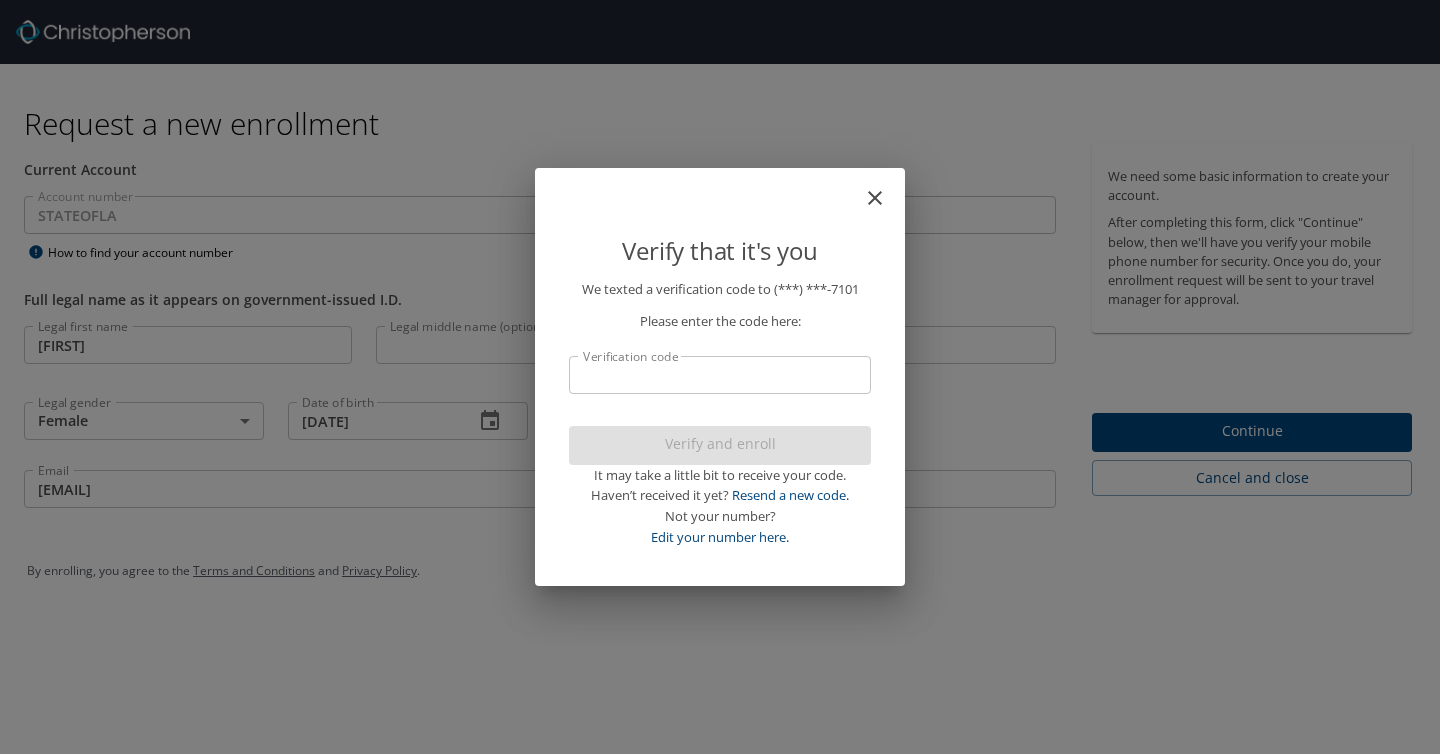click on "Verification code" at bounding box center (720, 375) 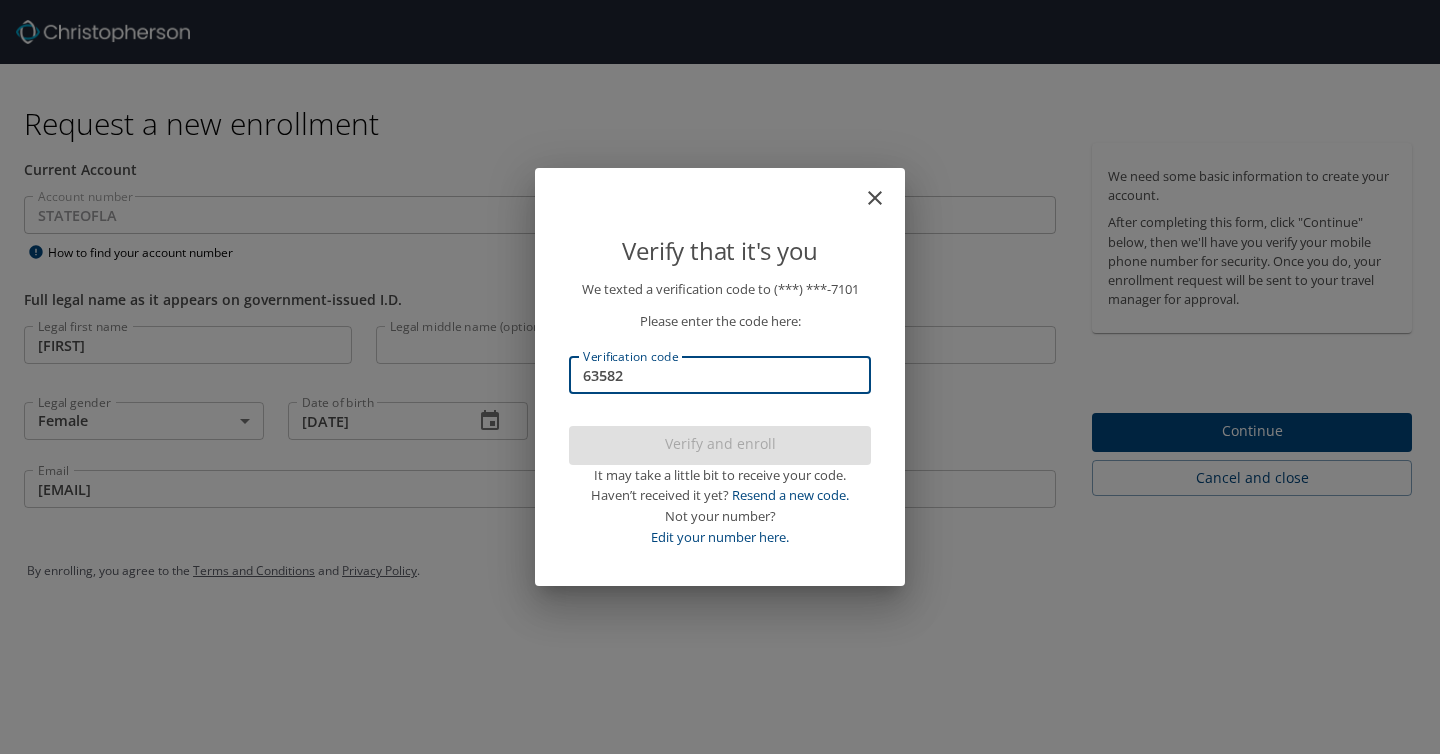 type on "635824" 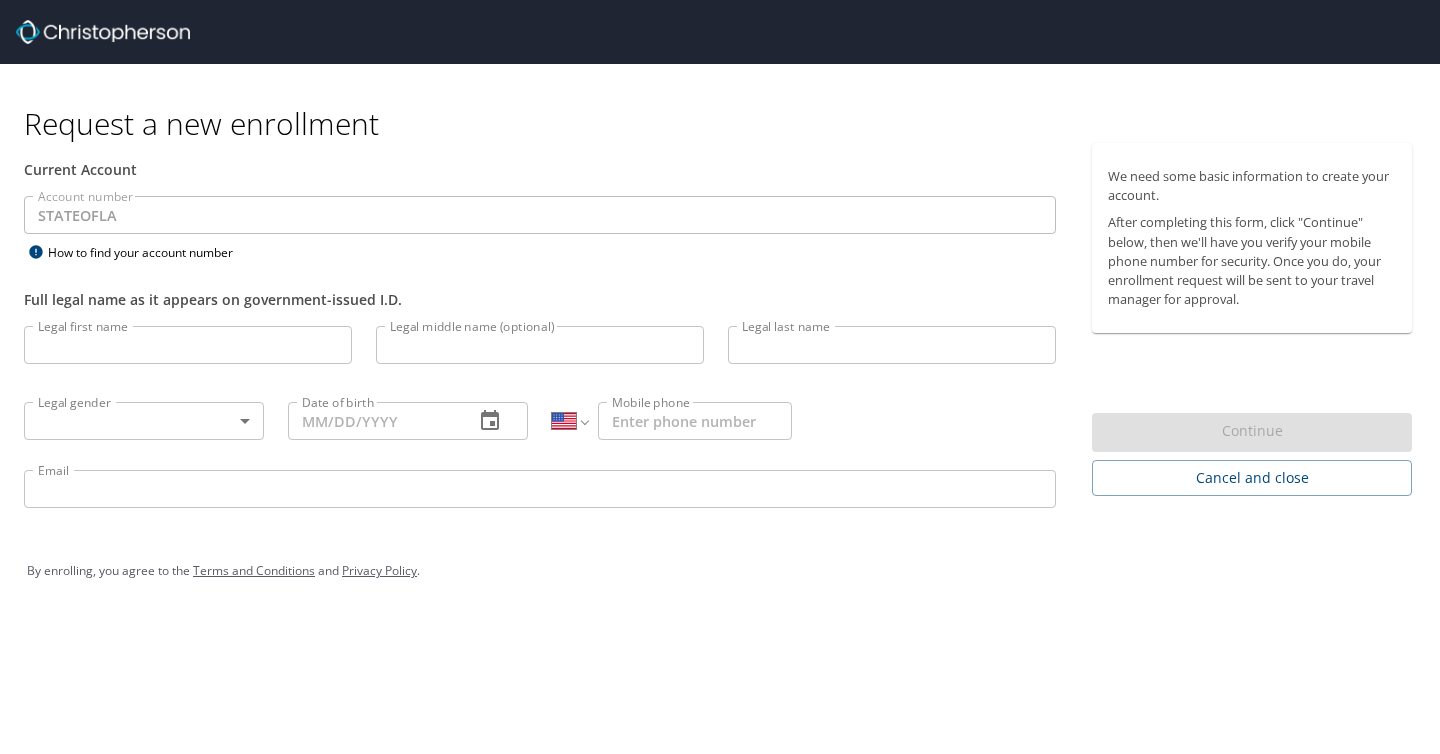 select on "US" 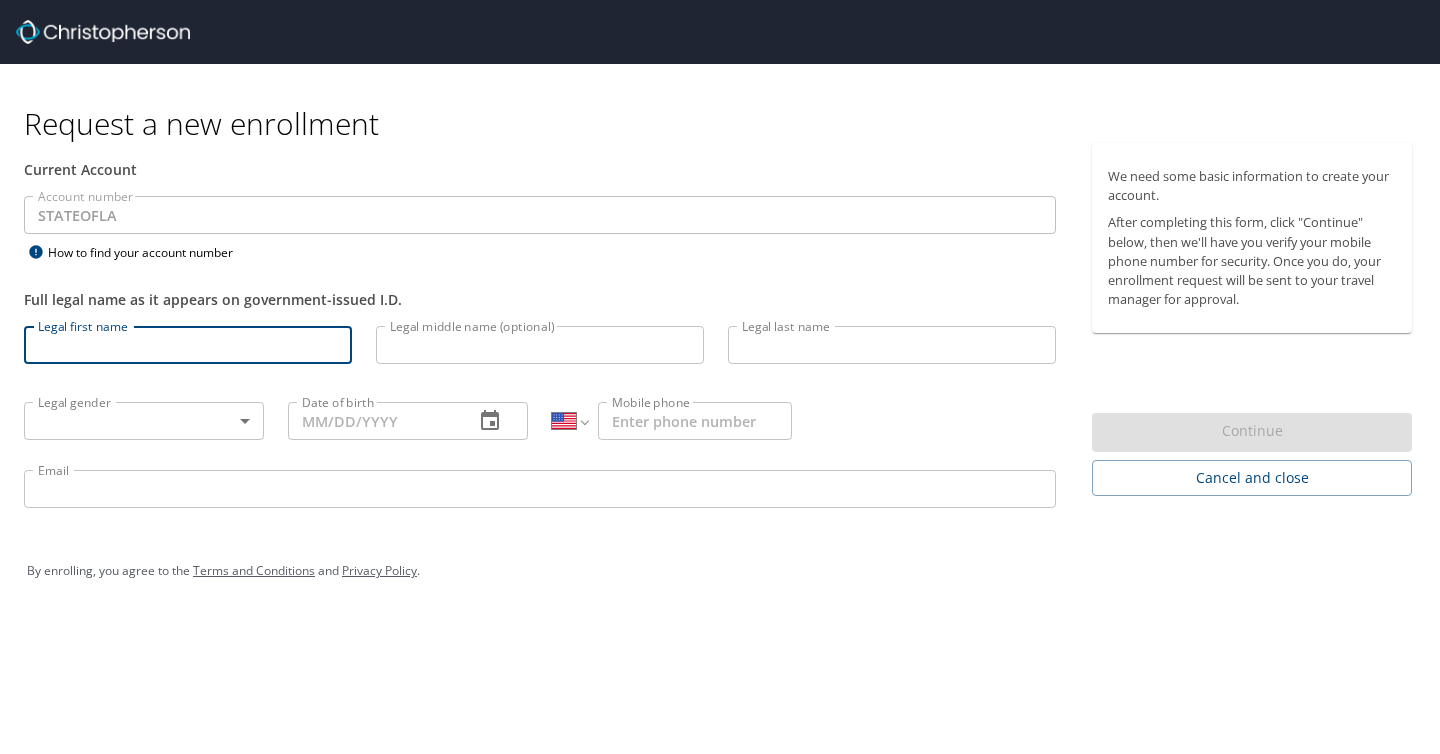 click on "Legal first name" at bounding box center (188, 345) 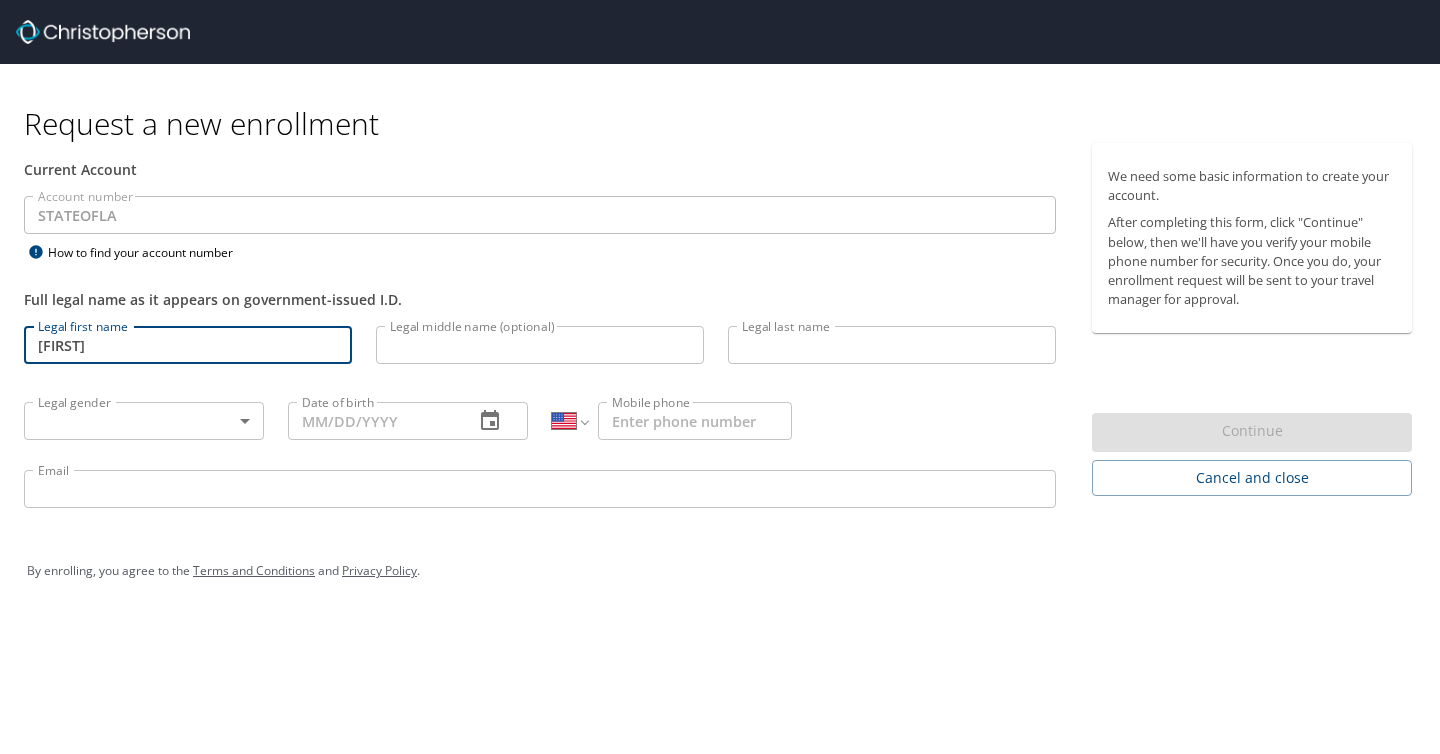 type on "[FIRST]" 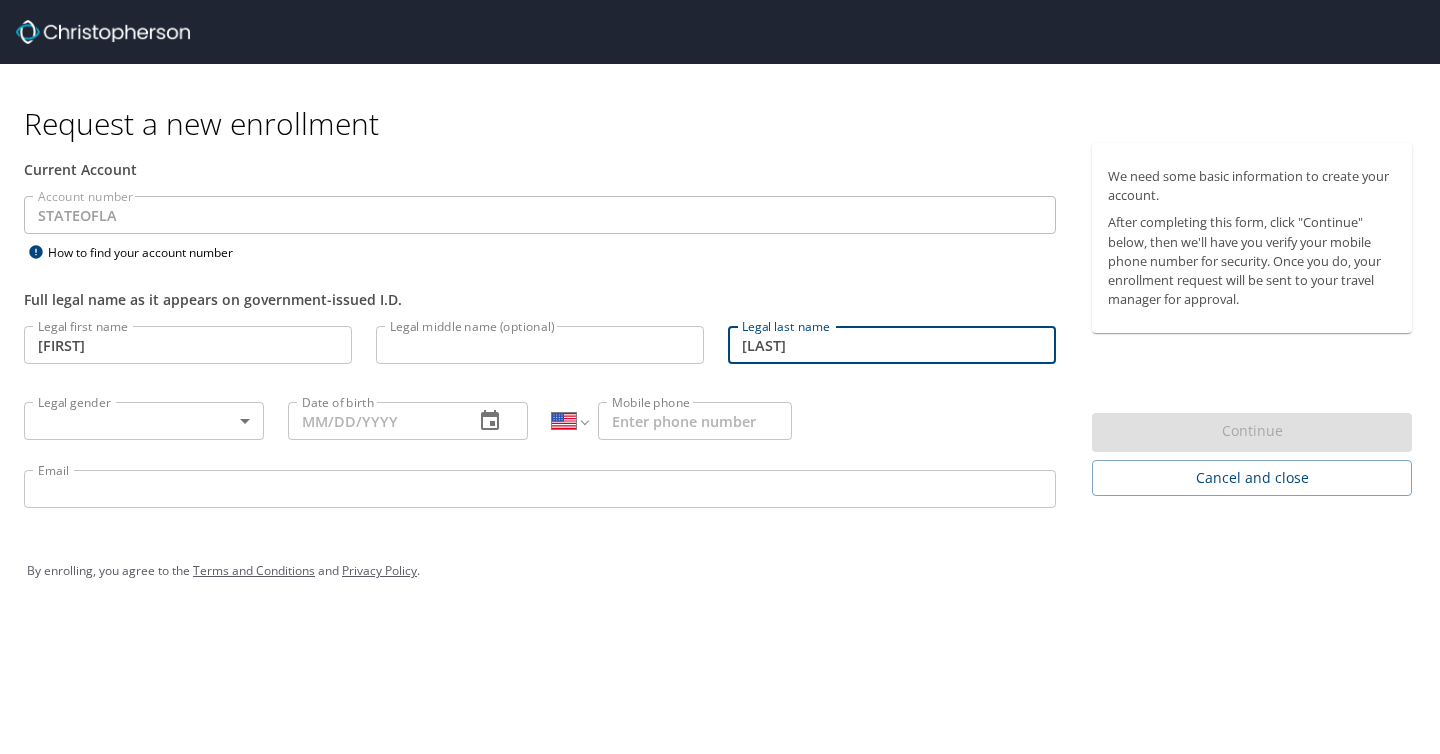 type on "SUBEDI" 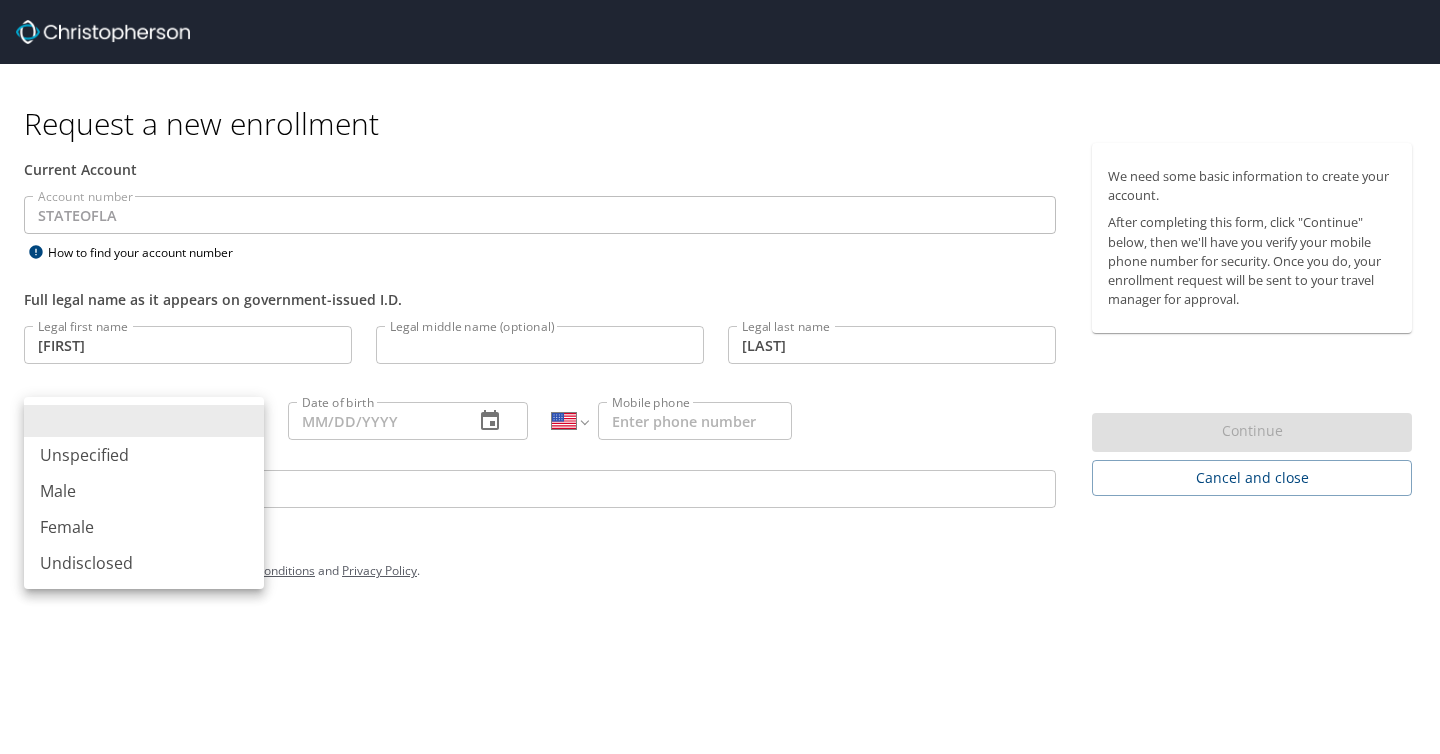 click on "Request a new enrollment Current Account Account number STATEOFLA Account number  How to find your account number Full legal name as it appears on government-issued I.D. Legal first name PUSHPA Legal first name Legal middle name (optional) Legal middle name (optional) Legal last name SUBEDI Legal last name Legal gender ​ Legal gender Date of birth Date of birth International Afghanistan Åland Islands Albania Algeria American Samoa Andorra Angola Anguilla Antigua and Barbuda Argentina Armenia Aruba Ascension Island Australia Austria Azerbaijan Bahamas Bahrain Bangladesh Barbados Belarus Belgium Belize Benin Bermuda Bhutan Bolivia Bonaire, Sint Eustatius and Saba Bosnia and Herzegovina Botswana Brazil British Indian Ocean Territory Brunei Darussalam Bulgaria Burkina Faso Burma Burundi Cambodia Cameroon Canada Cape Verde Cayman Islands Central African Republic Chad Chile China Christmas Island Cocos (Keeling) Islands Colombia Comoros Congo Congo, Democratic Republic of the Cook Islands Costa Rica Croatia Cuba" at bounding box center (720, 377) 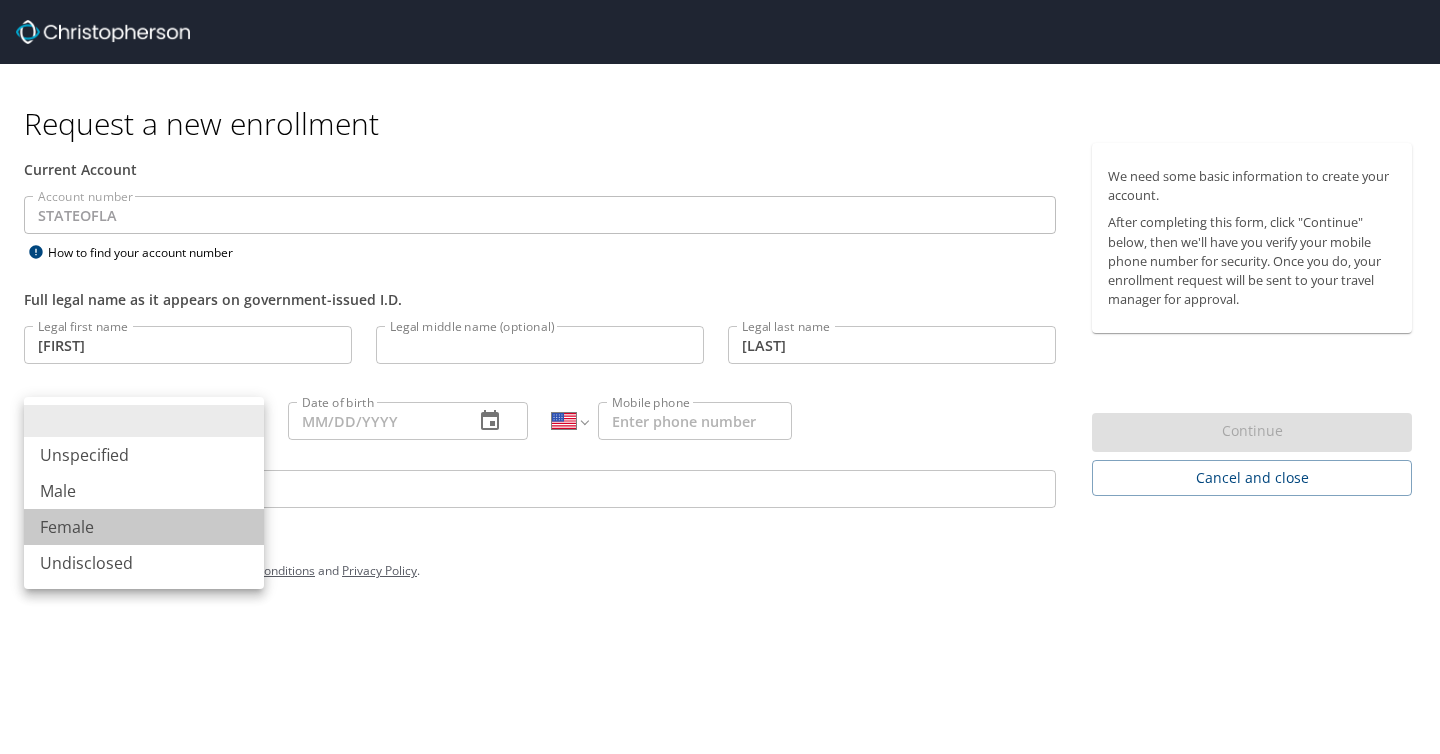 click on "Female" at bounding box center [144, 527] 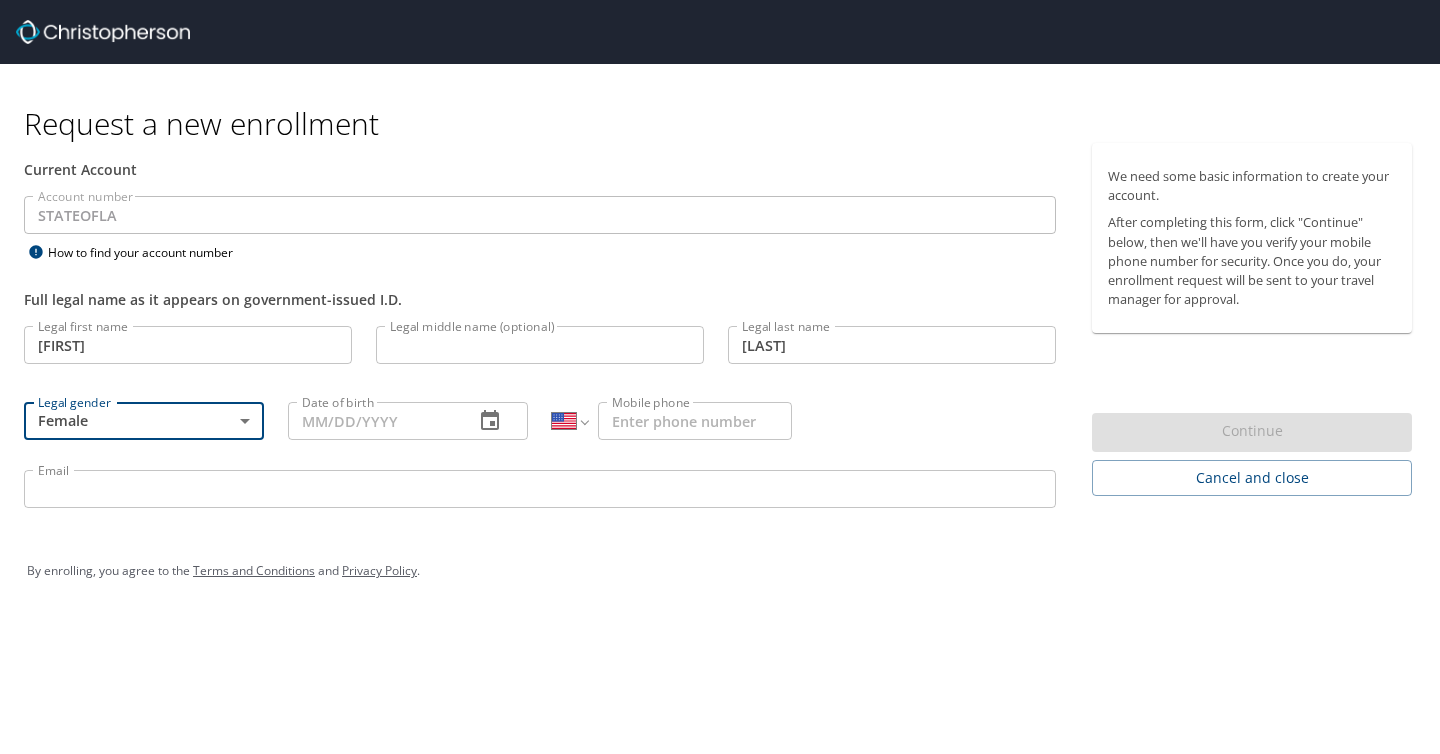 click on "Date of birth" at bounding box center (373, 421) 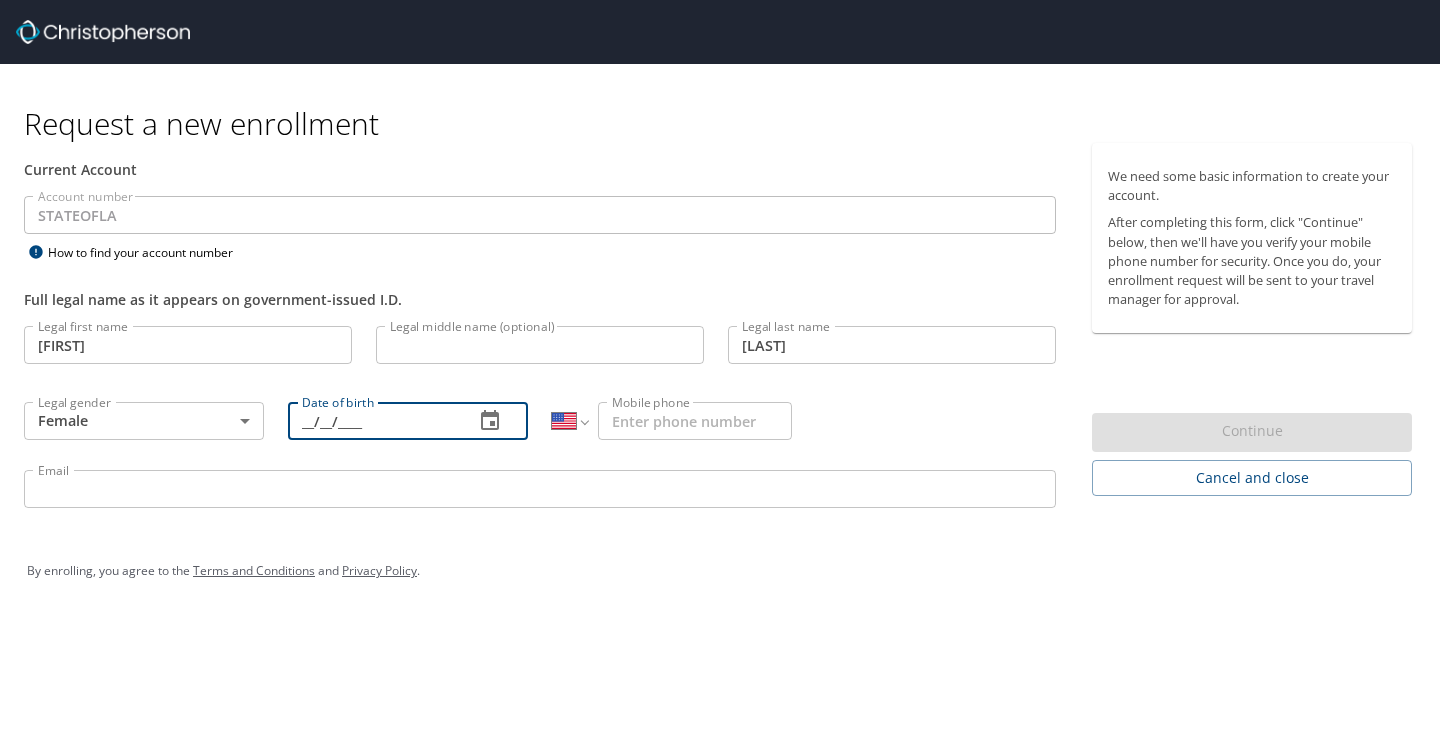type on "06/26/1992" 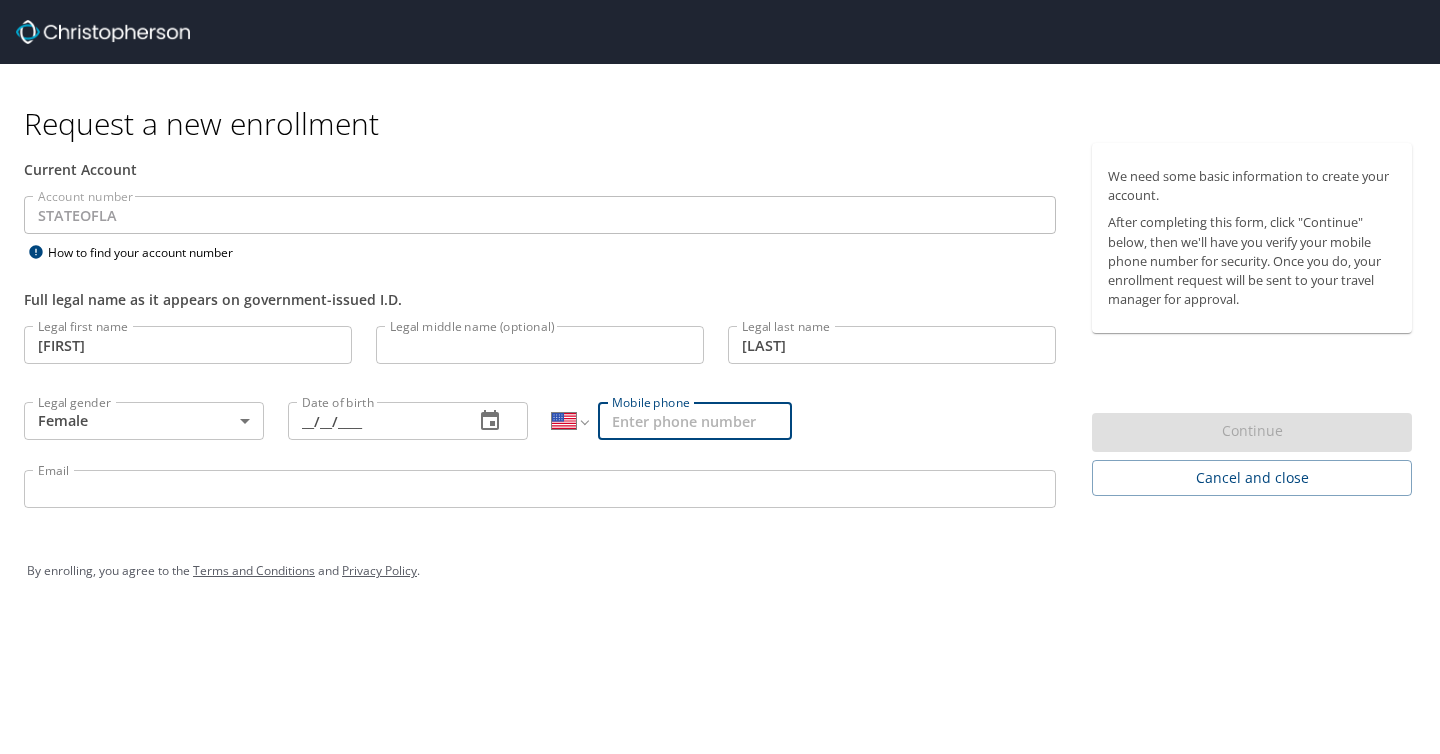 click on "Mobile phone" at bounding box center [695, 421] 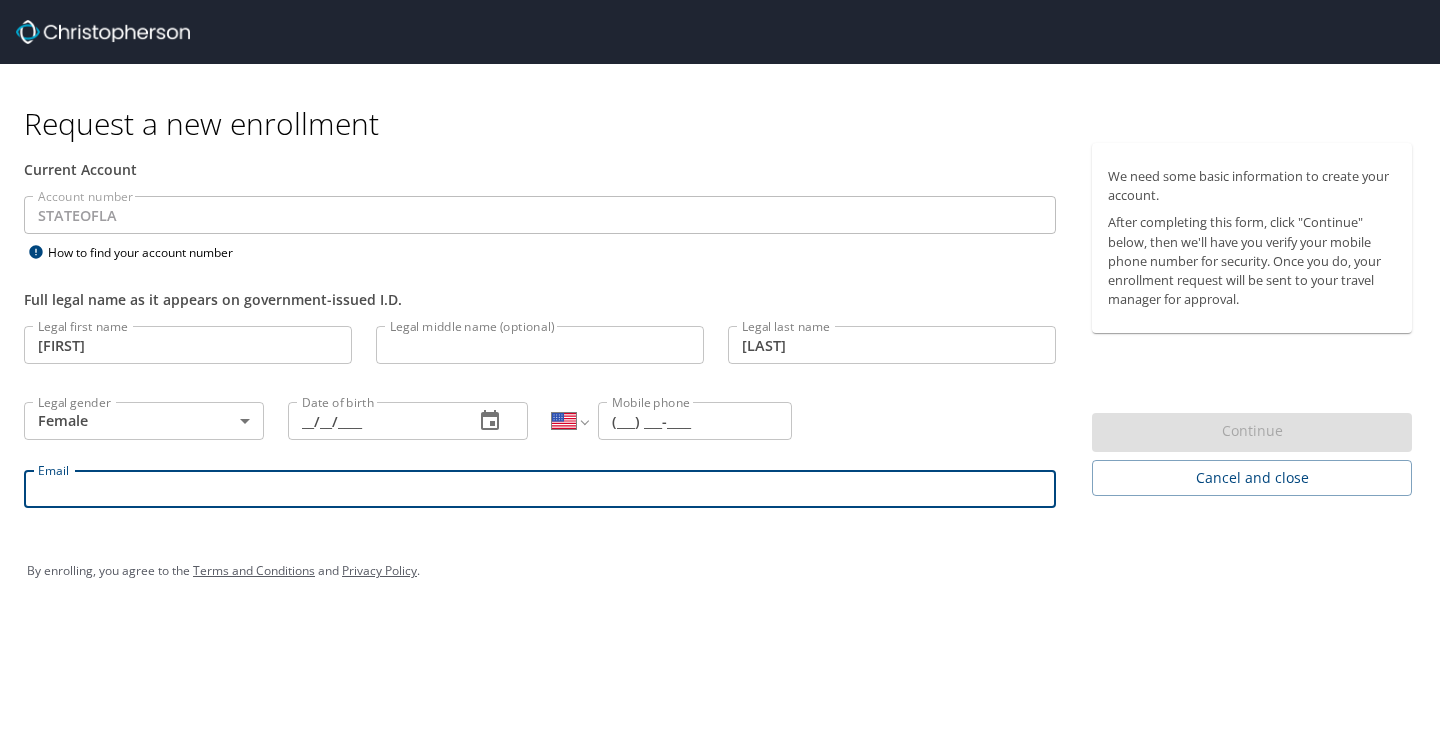 click on "Email" at bounding box center (540, 489) 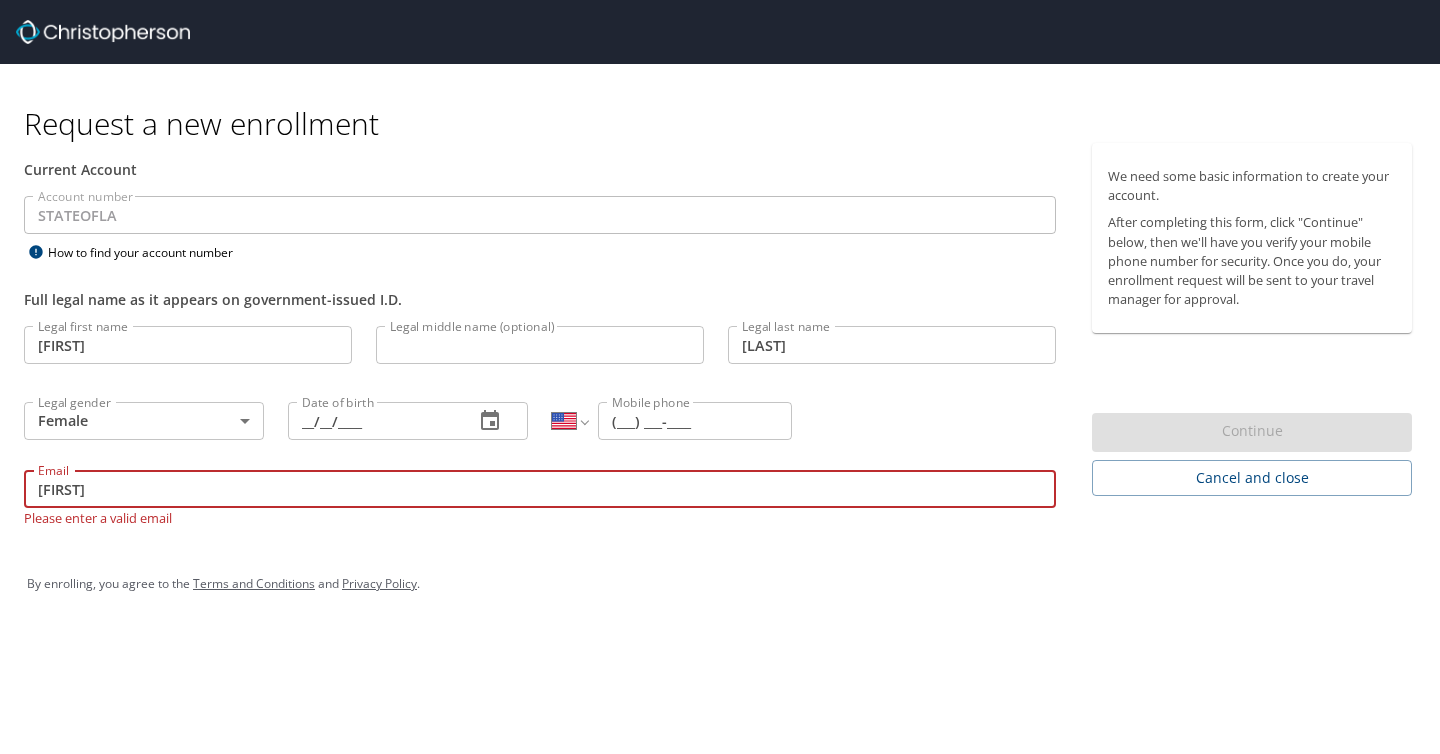 type on "P" 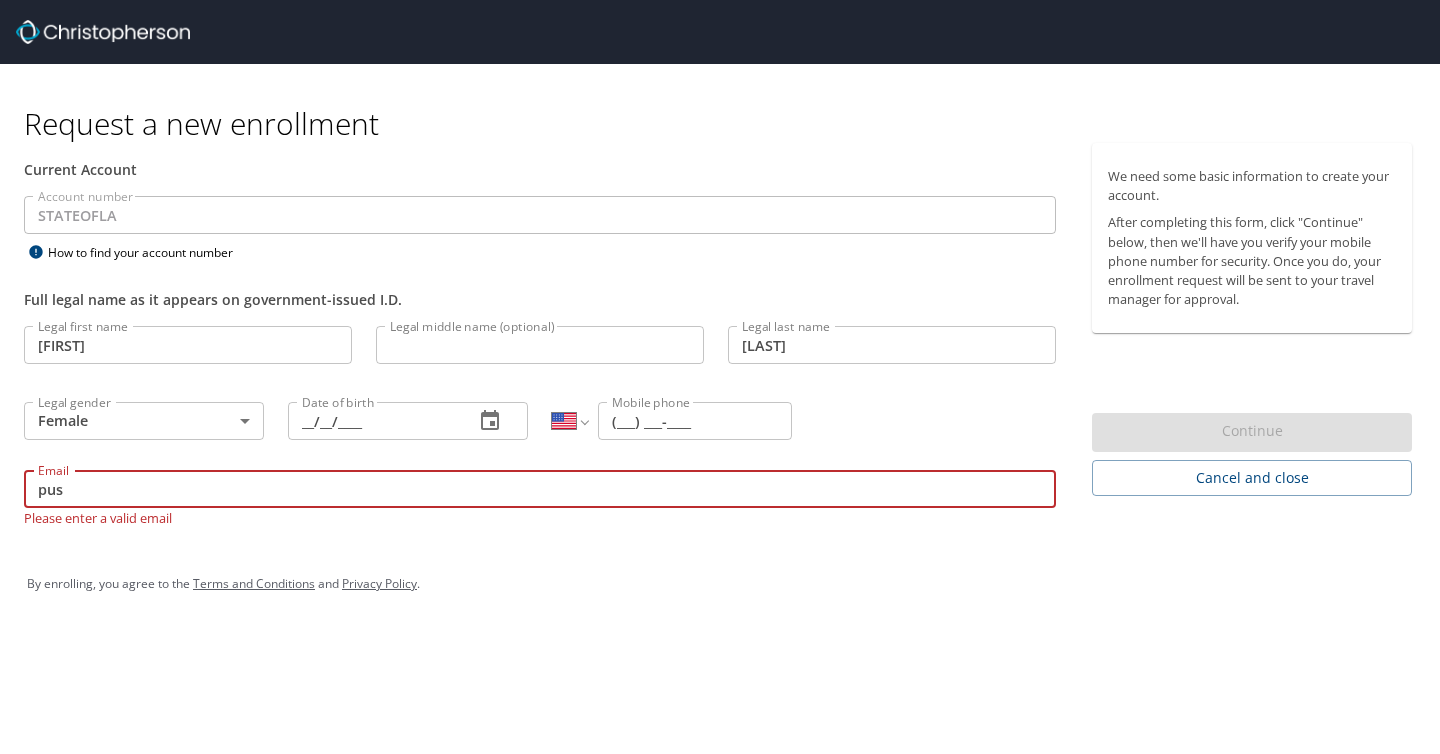 type on "pushpa.subedi@lsuhs.edu" 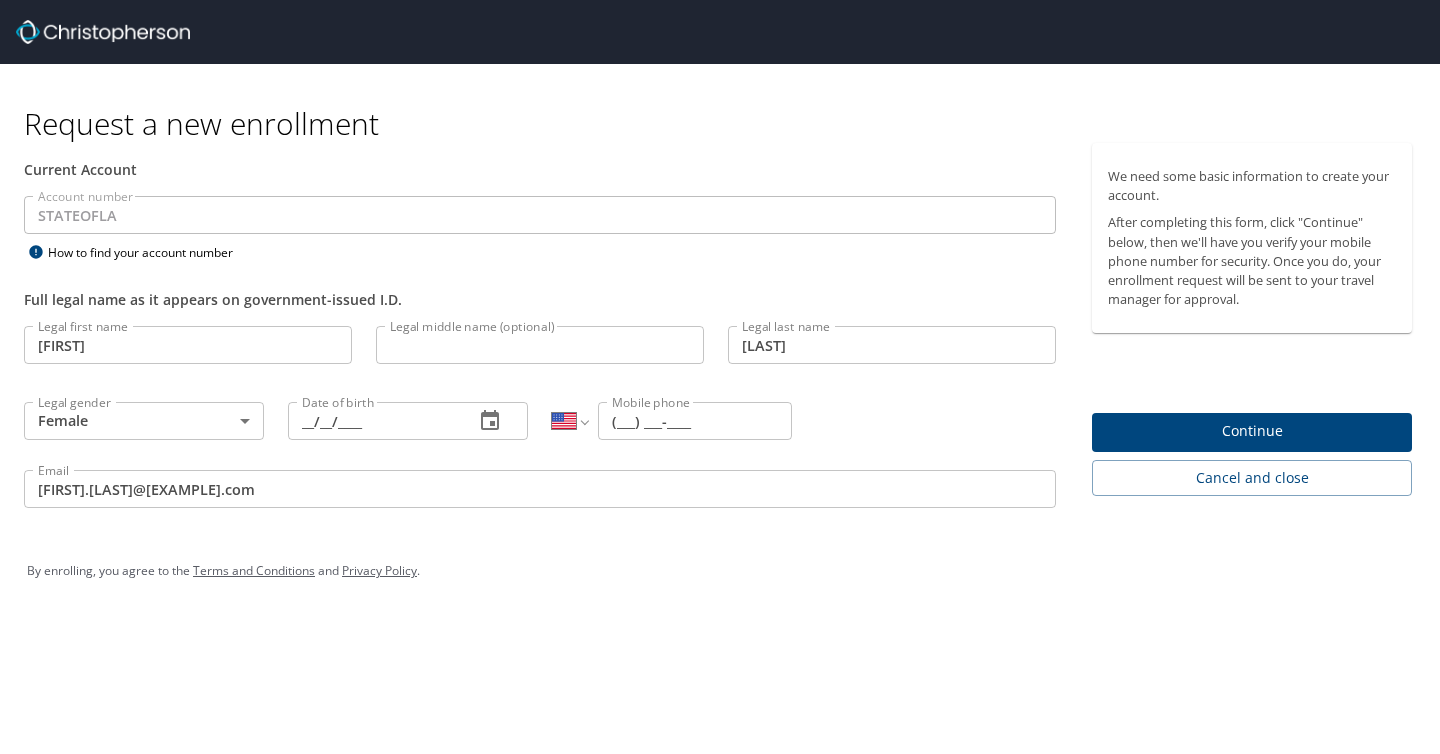 click on "By enrolling, you agree to the   Terms and Conditions   and   Privacy Policy ." at bounding box center (720, 571) 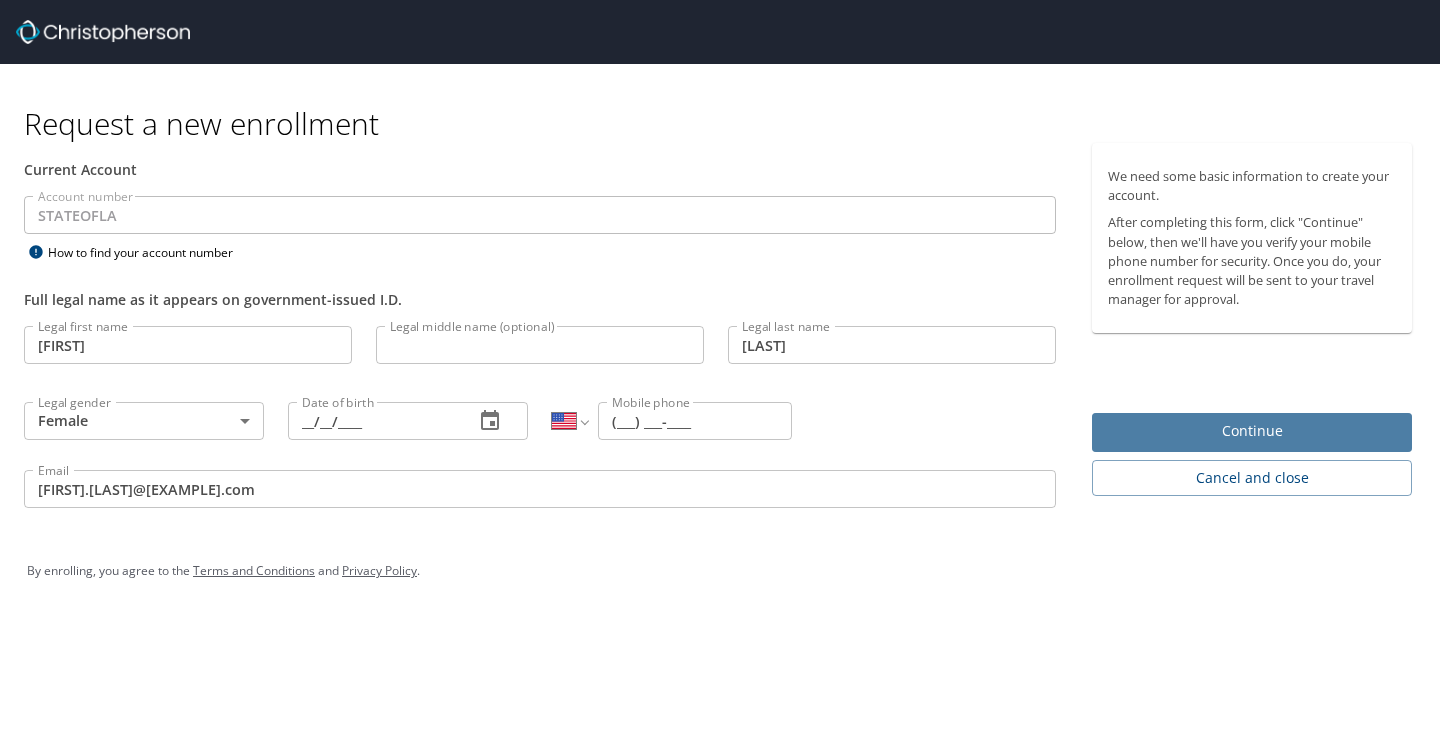 click on "Continue" at bounding box center (1252, 431) 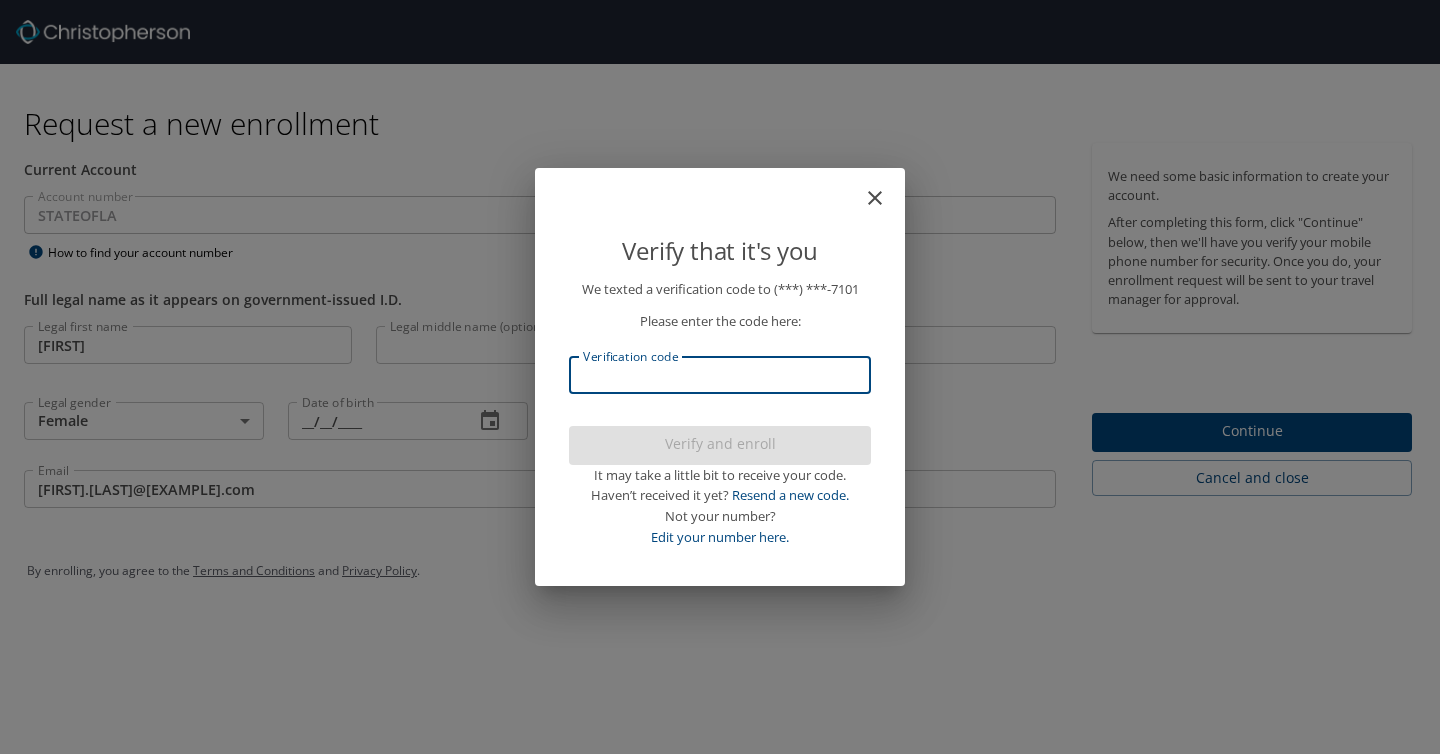 click on "Verification code" at bounding box center (720, 375) 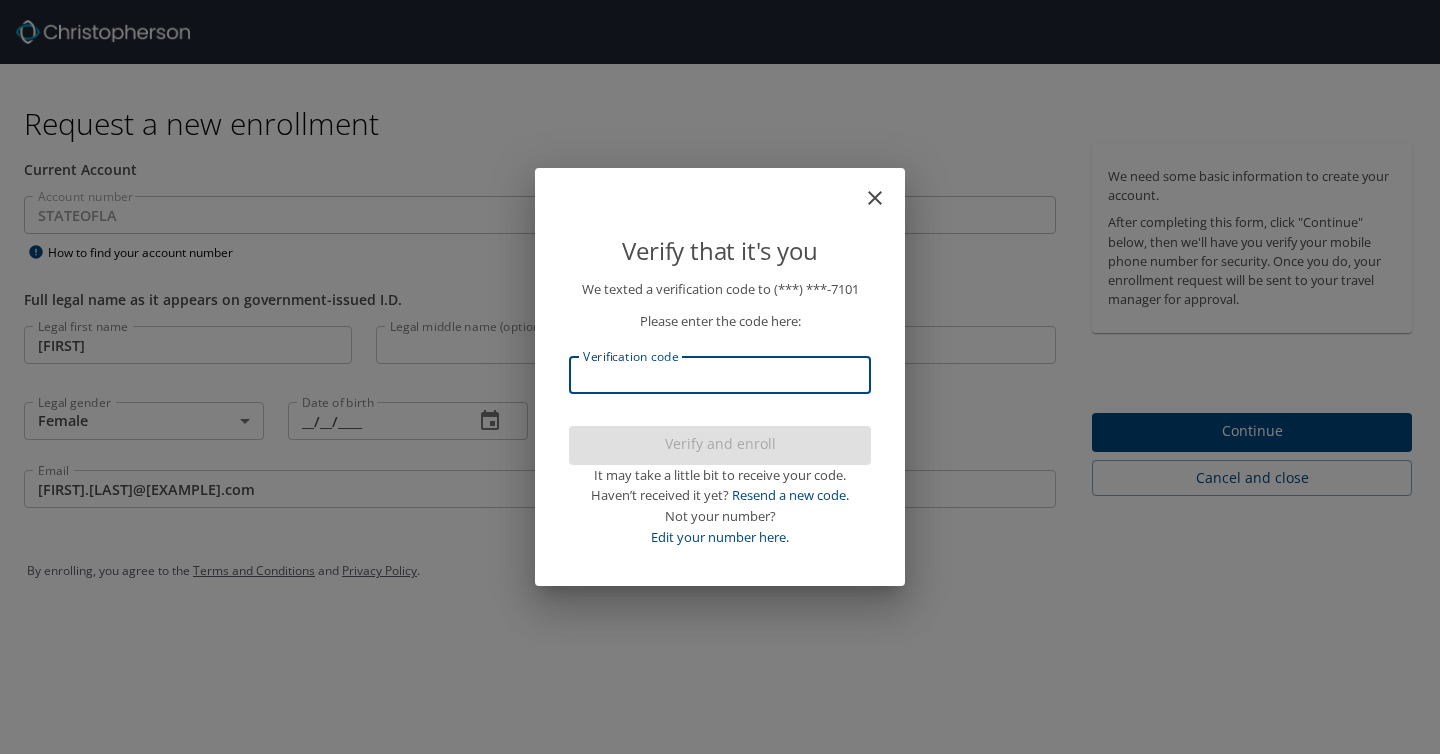 click on "Verification code" at bounding box center [720, 375] 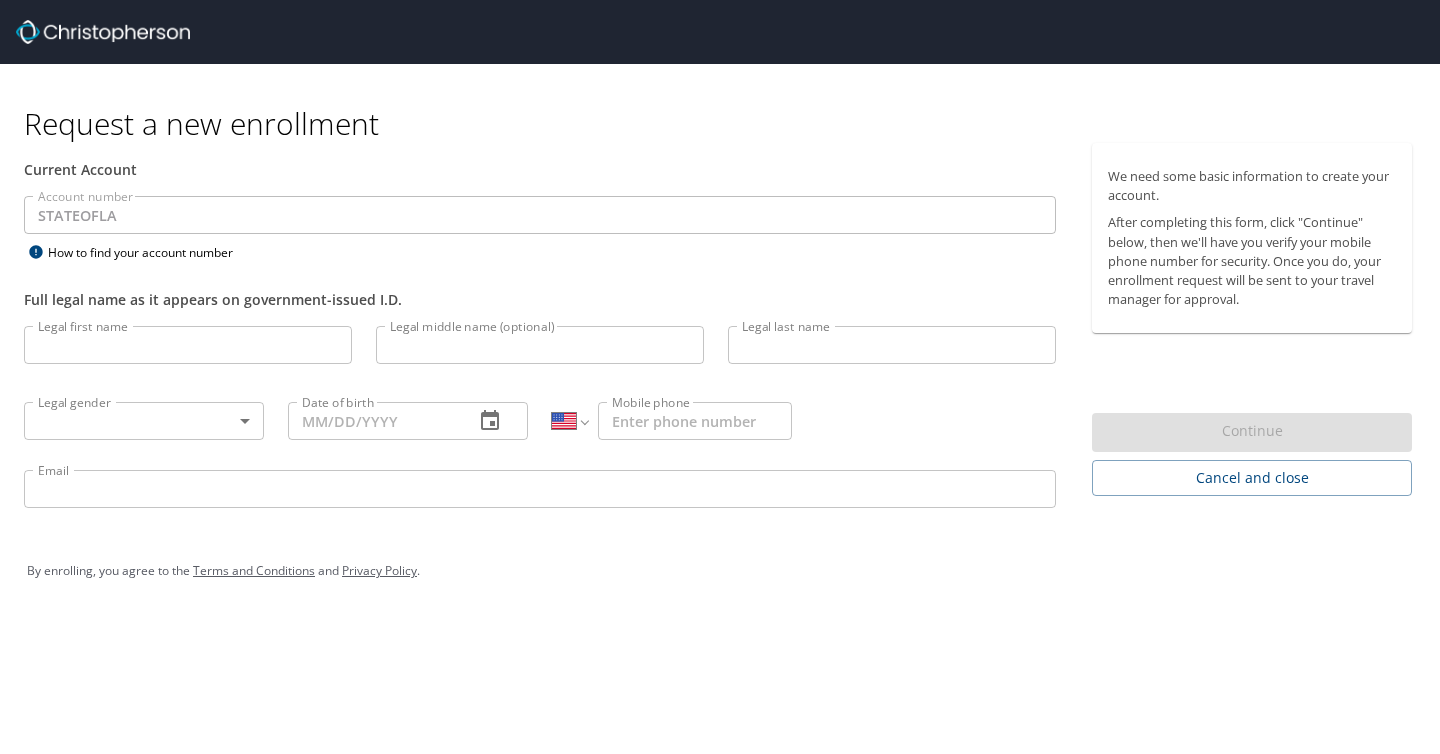 select on "US" 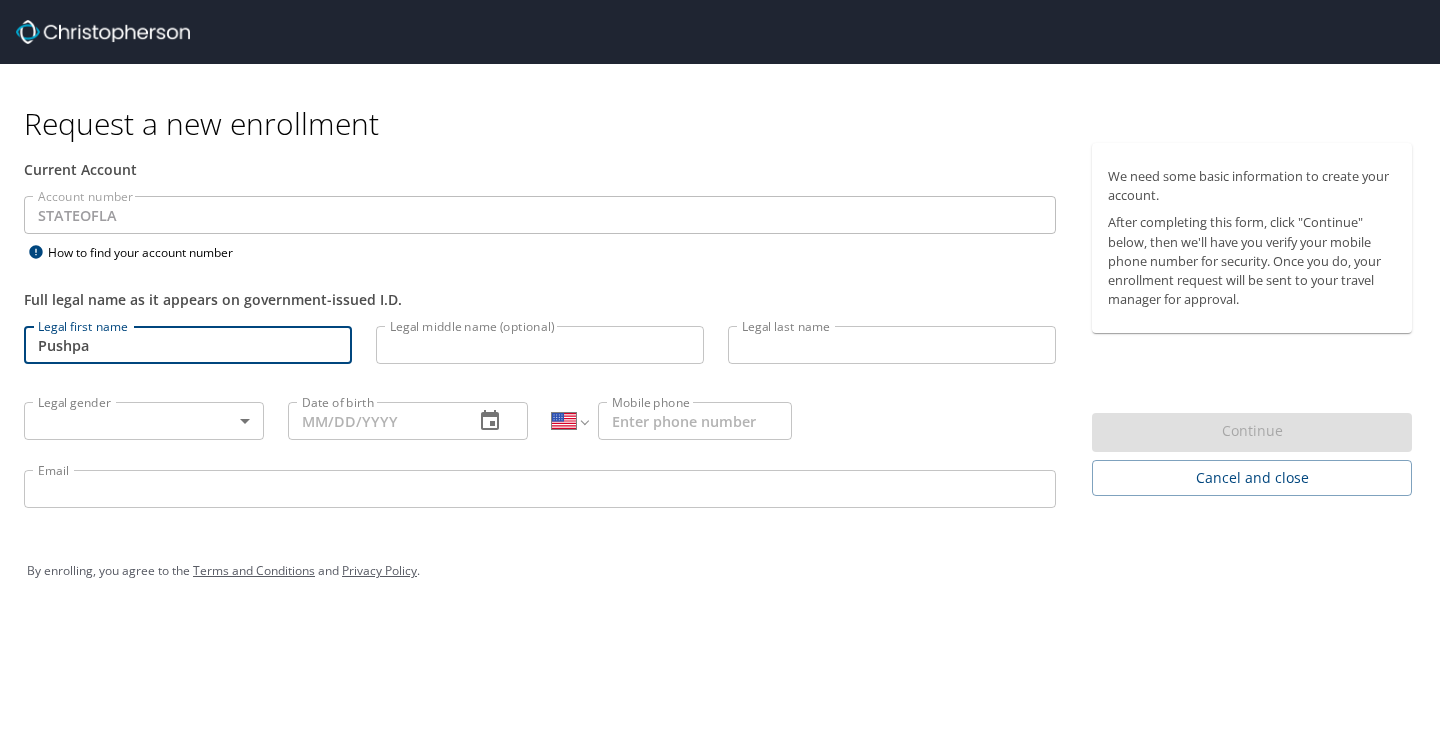 type on "Pushpa" 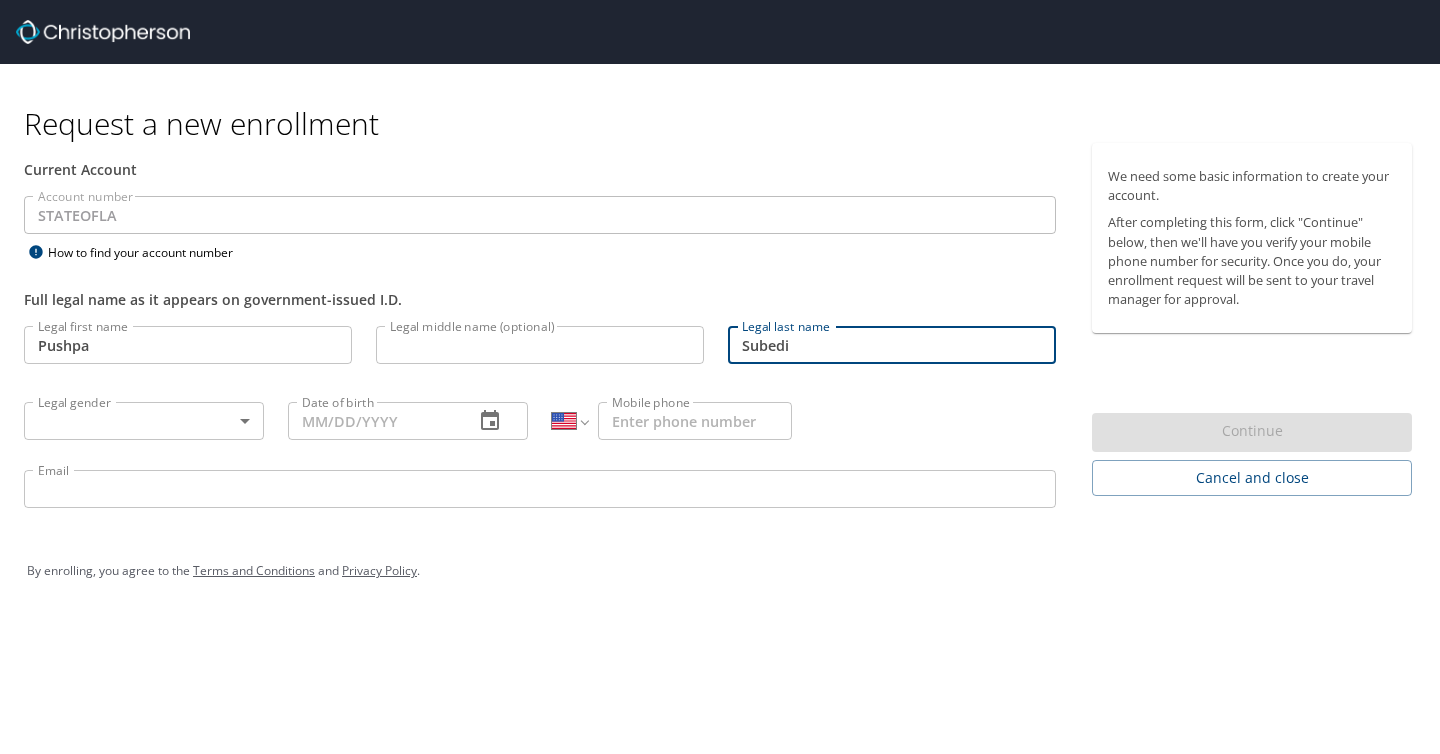 type on "Subedi" 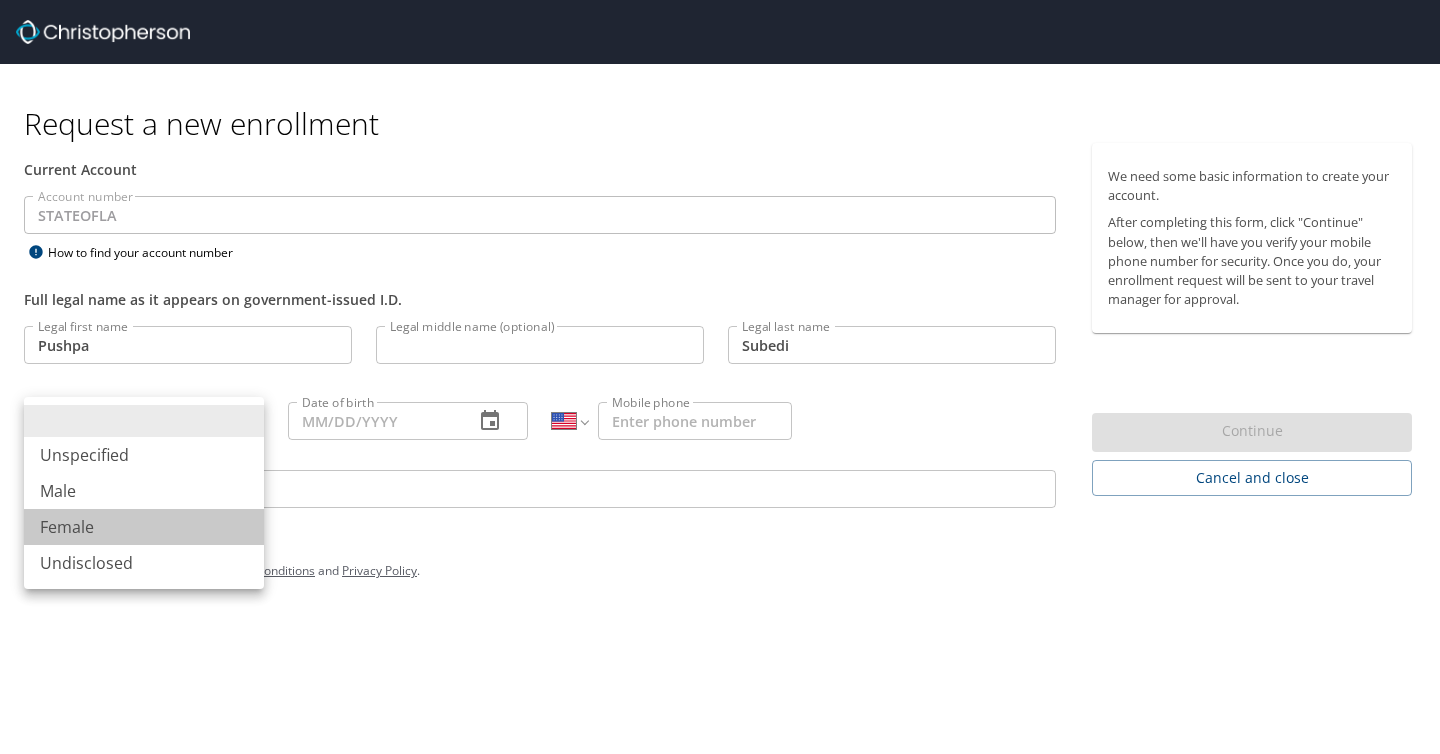 click on "Female" at bounding box center [144, 527] 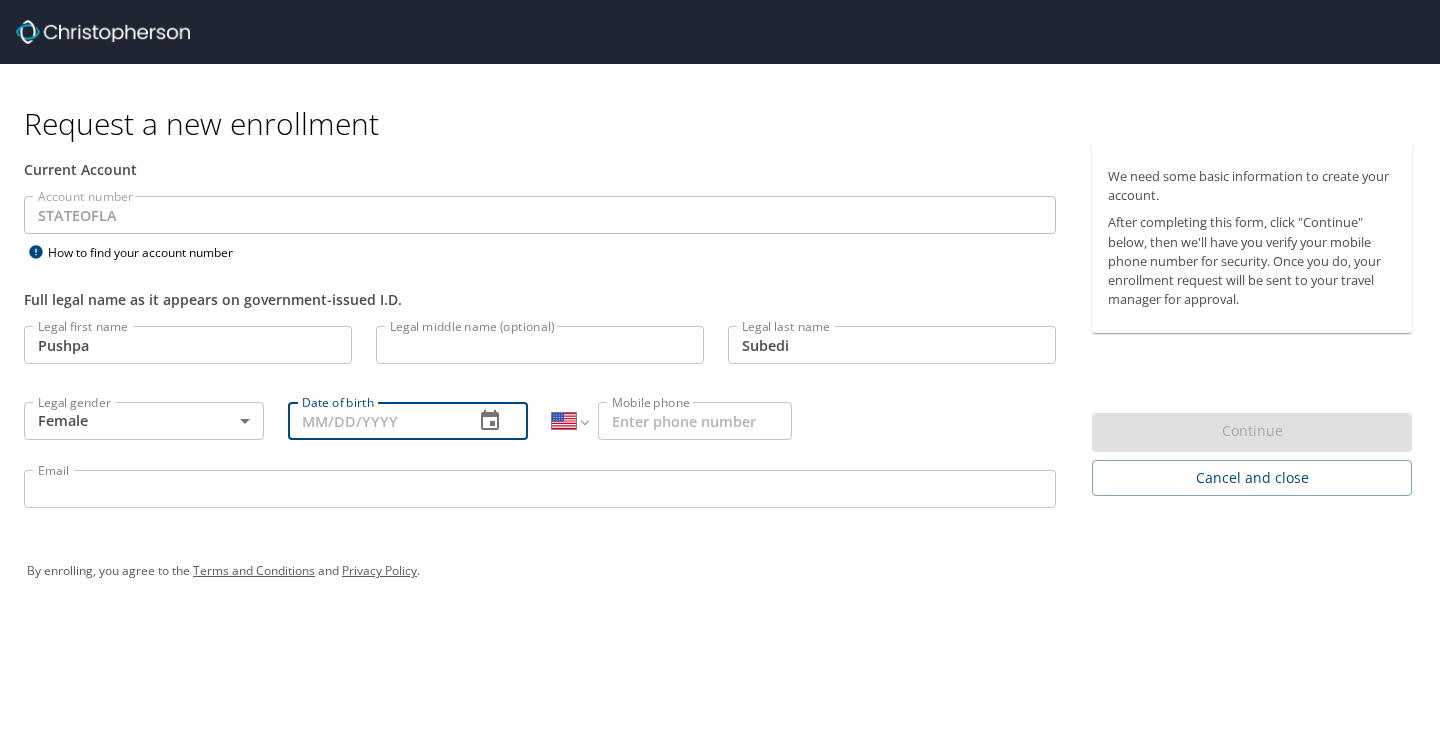 click on "Date of birth" at bounding box center (373, 421) 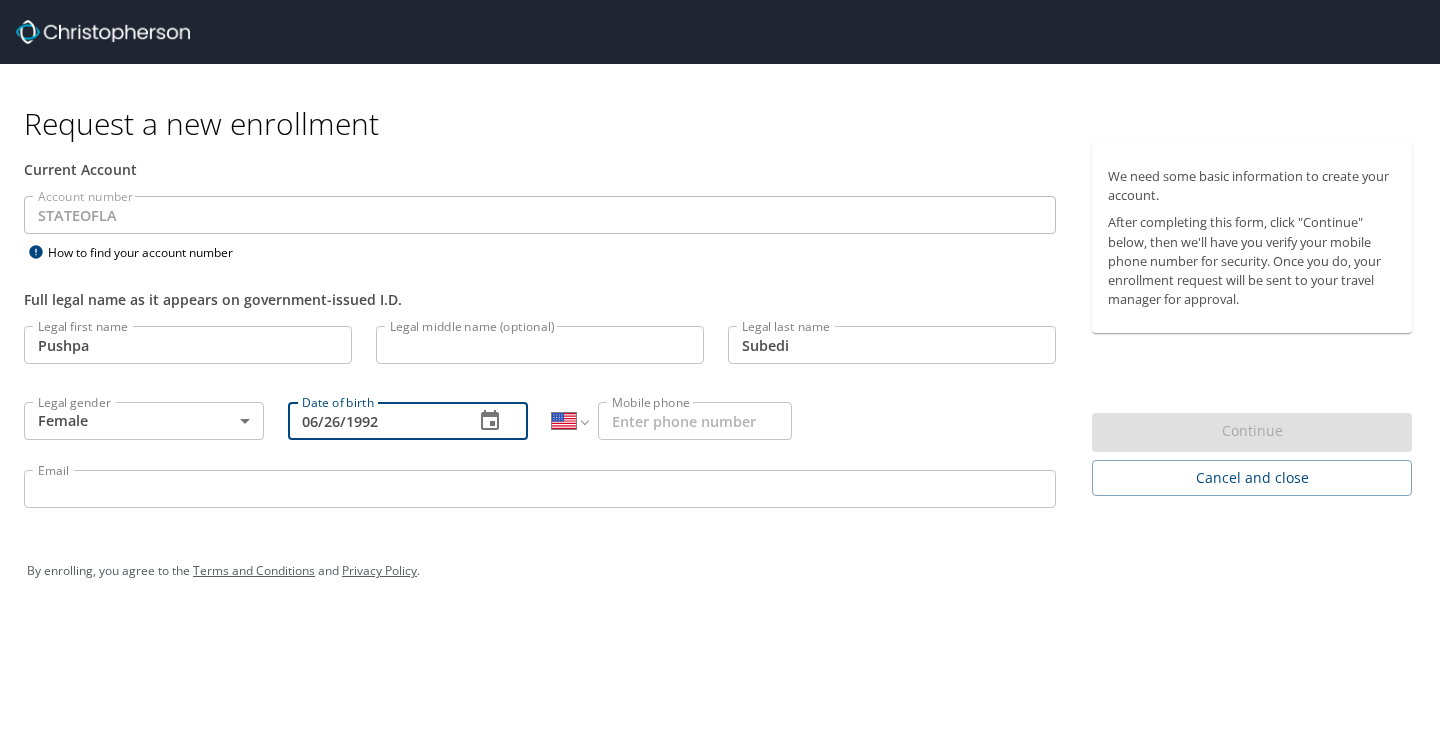 type on "06/26/1992" 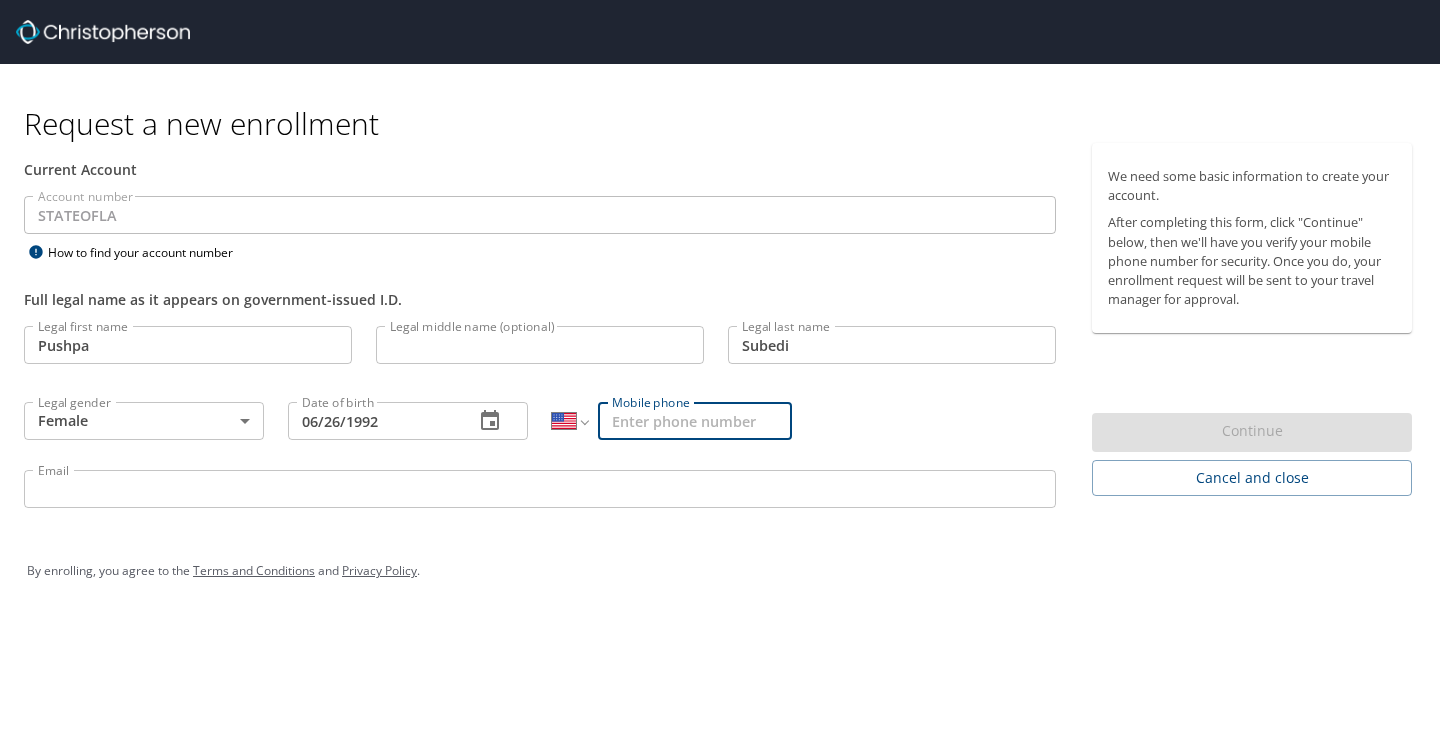 click on "Mobile phone" at bounding box center [695, 421] 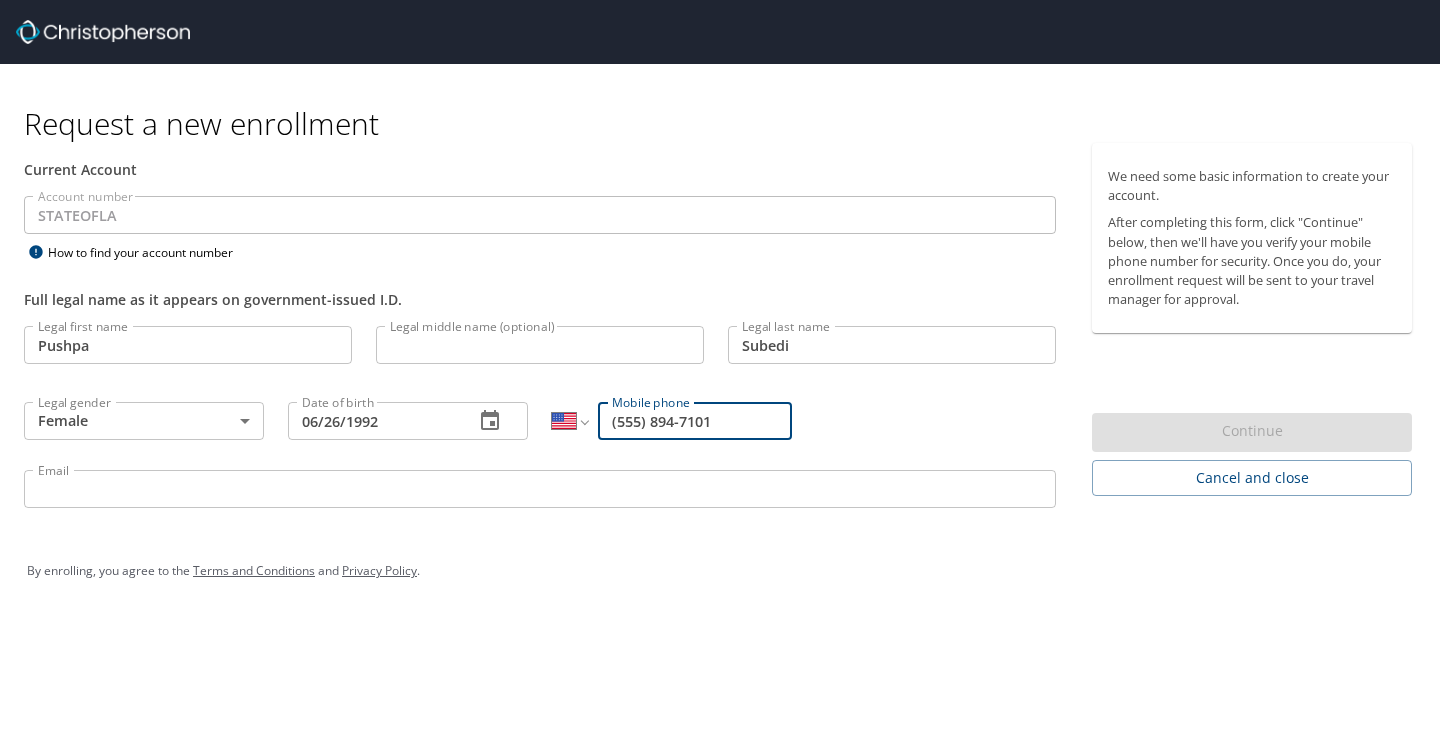 click on "Email" at bounding box center [540, 489] 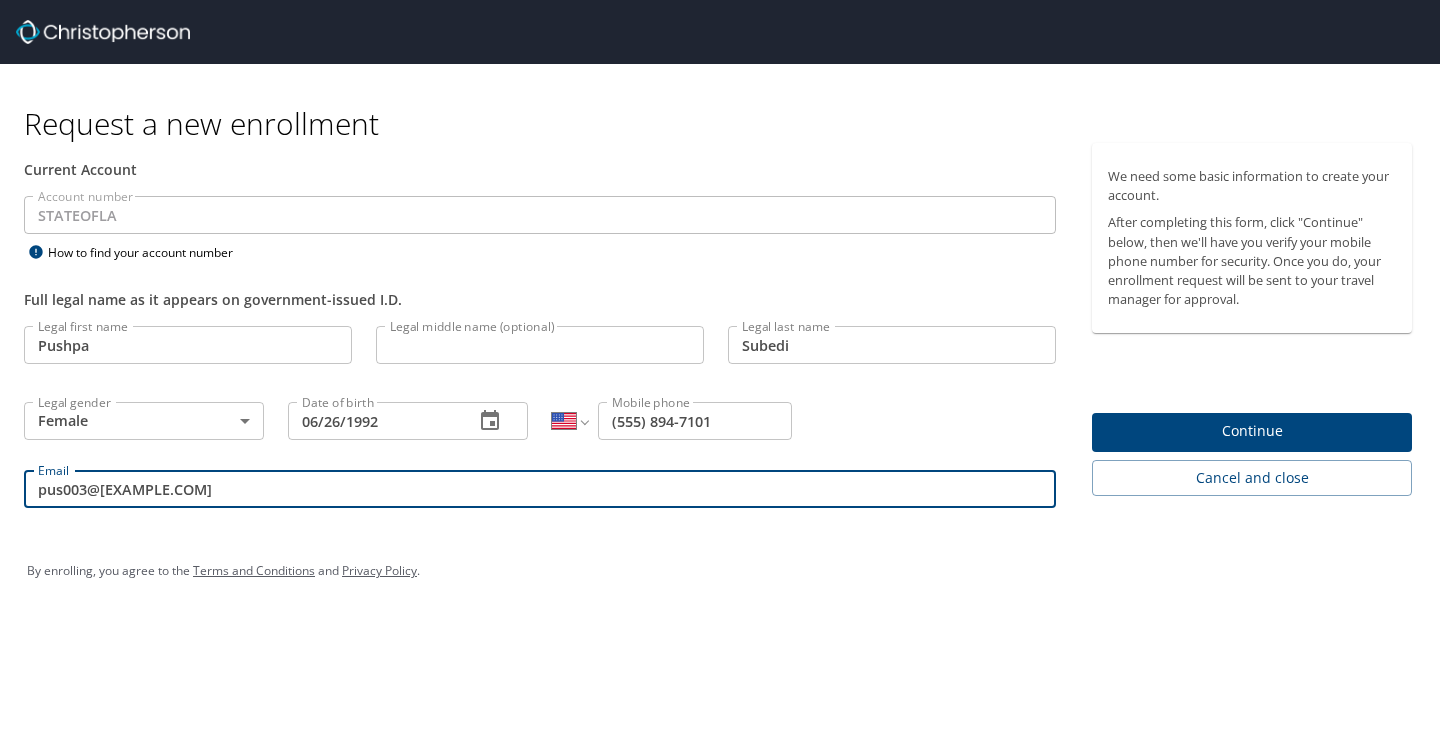 click on "pus003@[EXAMPLE.COM]" at bounding box center [540, 489] 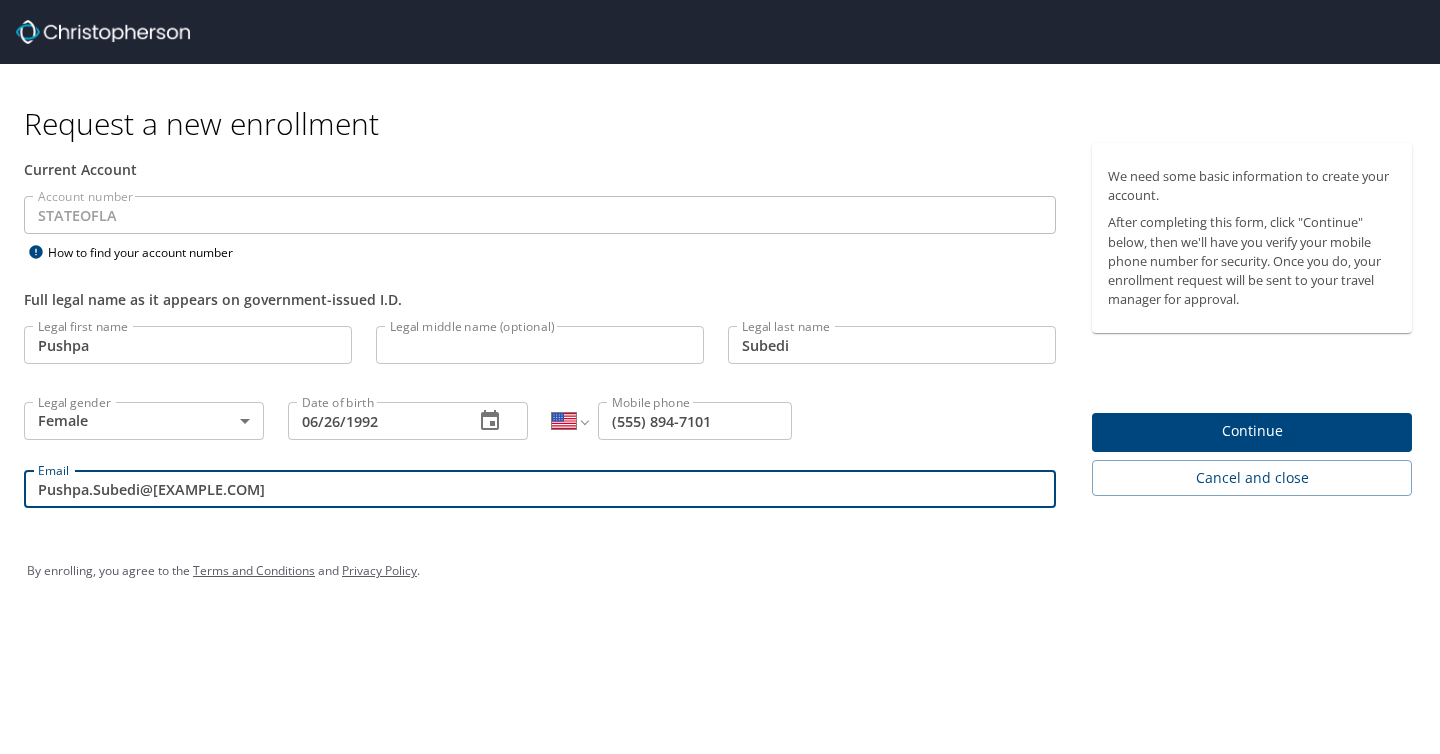type on "Pushpa.Subedi@[EXAMPLE.COM]" 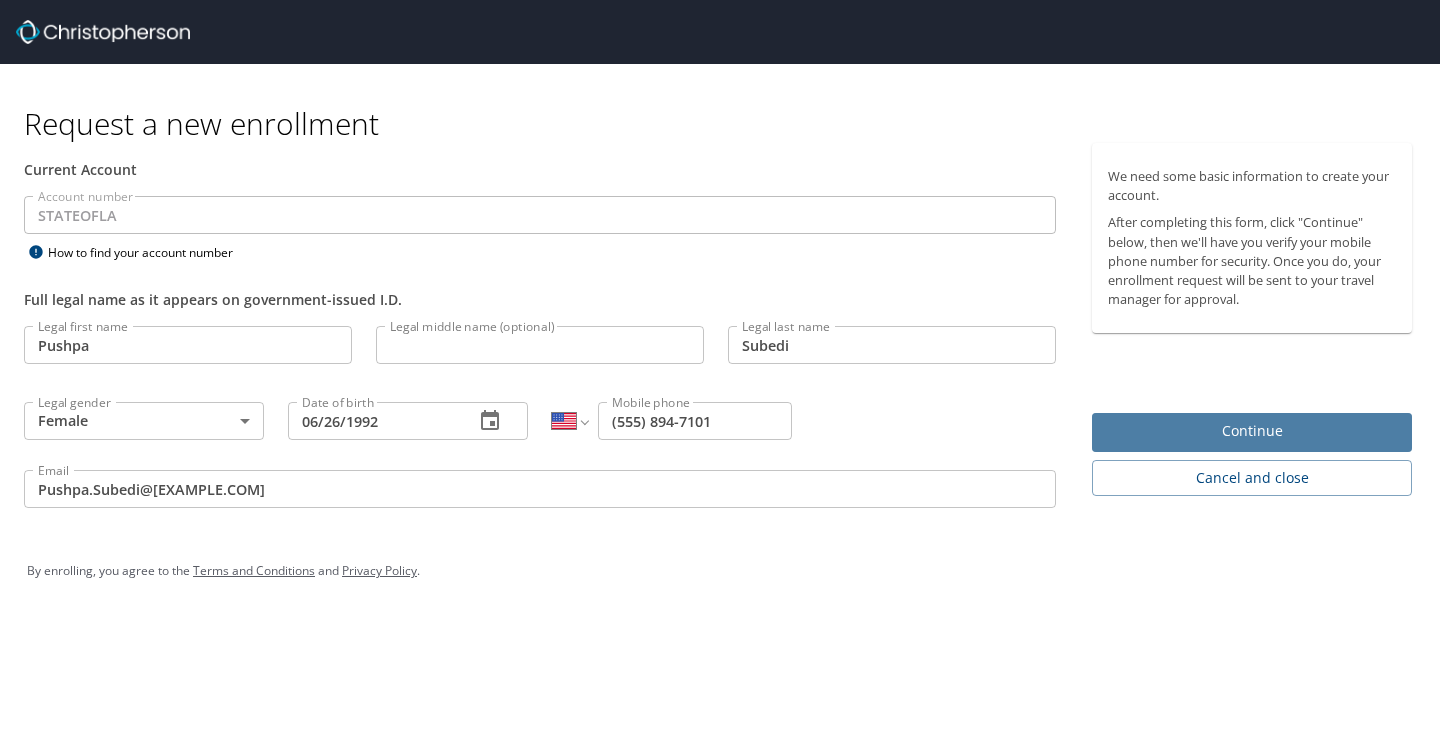 click on "Continue" at bounding box center (1252, 431) 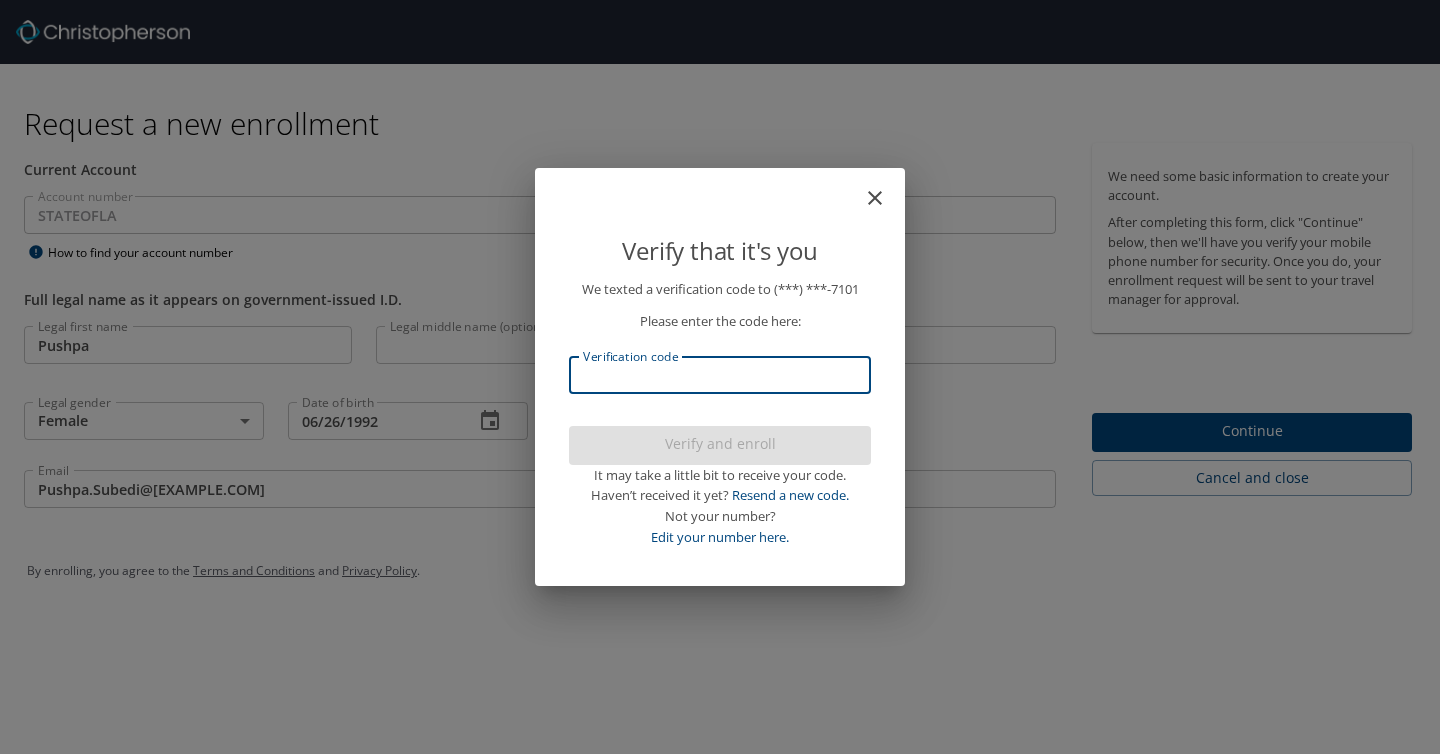 click on "Verification code" at bounding box center [720, 375] 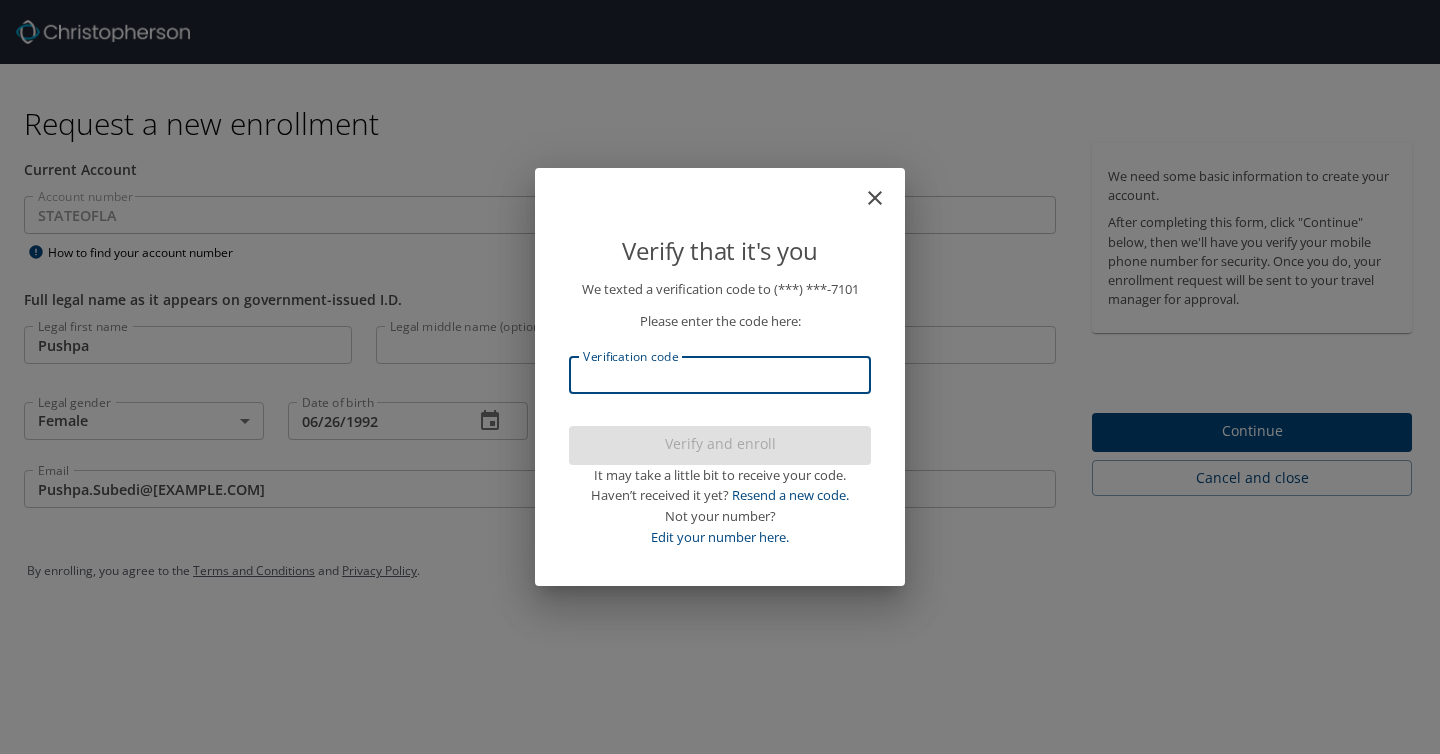 click 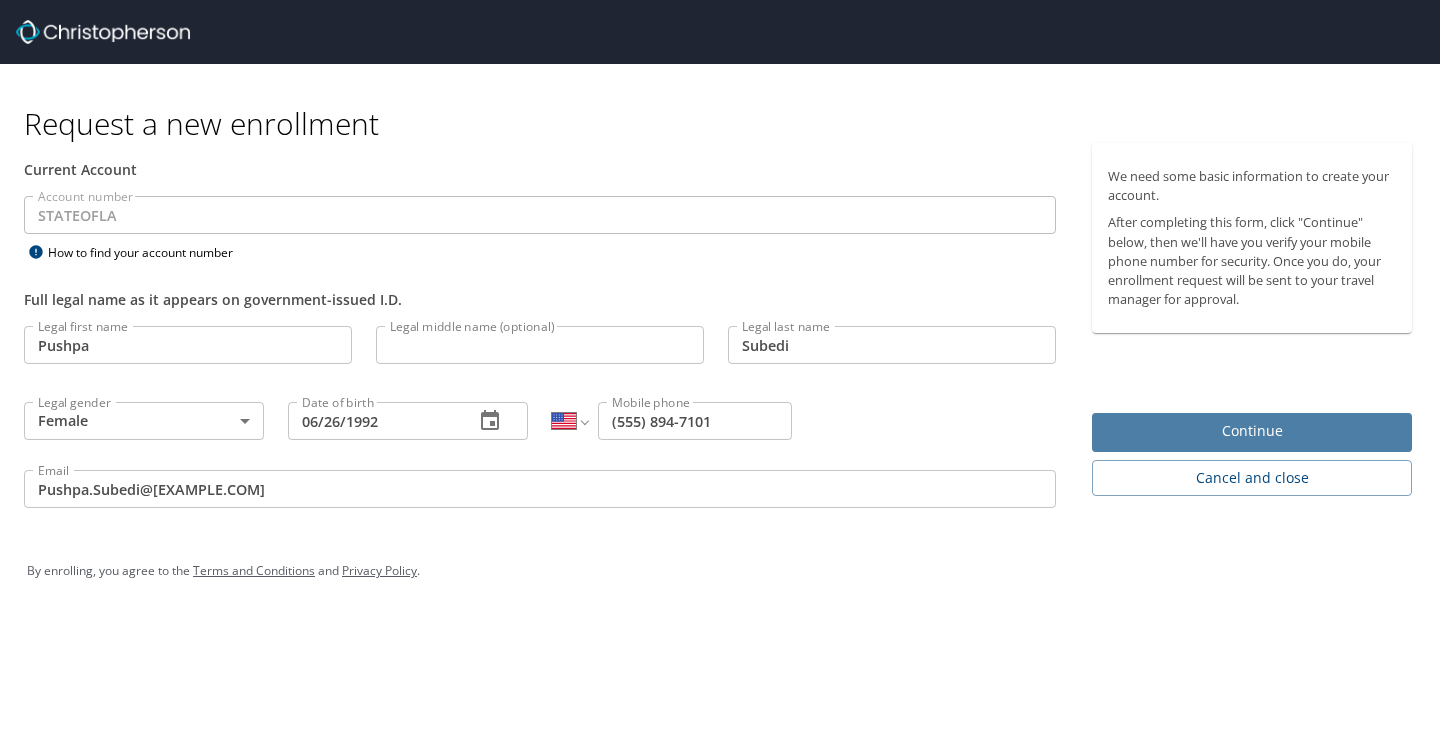 click on "Continue" at bounding box center [1252, 431] 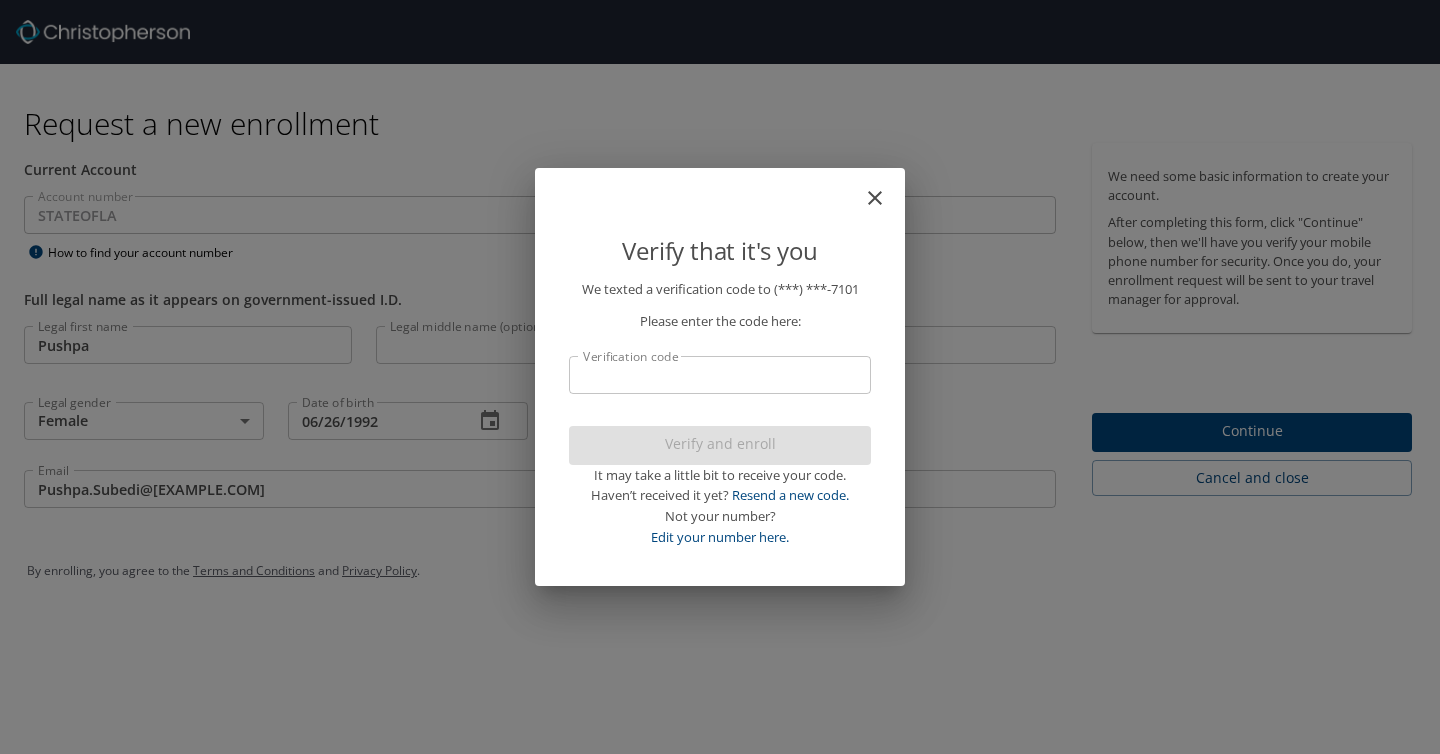 click on "Verification code" at bounding box center (720, 375) 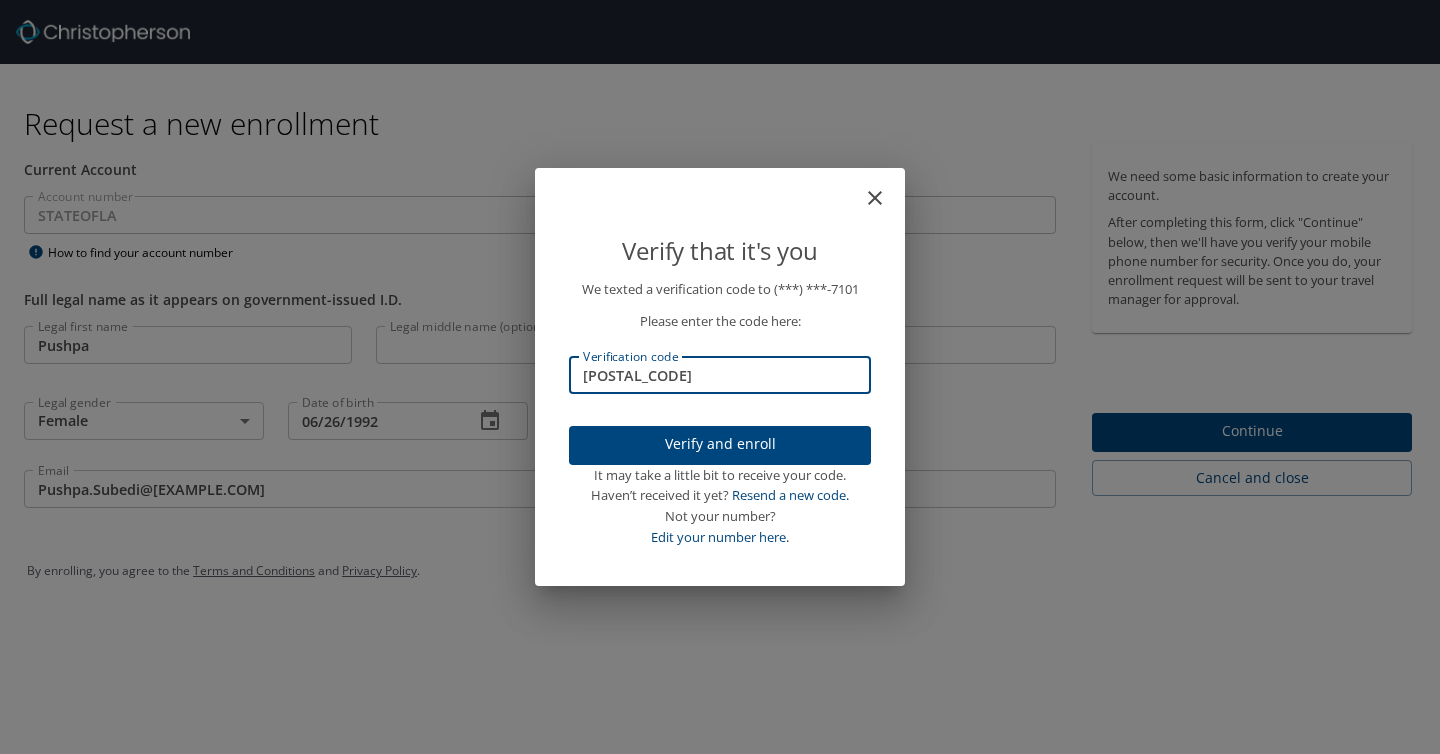 type on "[POSTAL_CODE]" 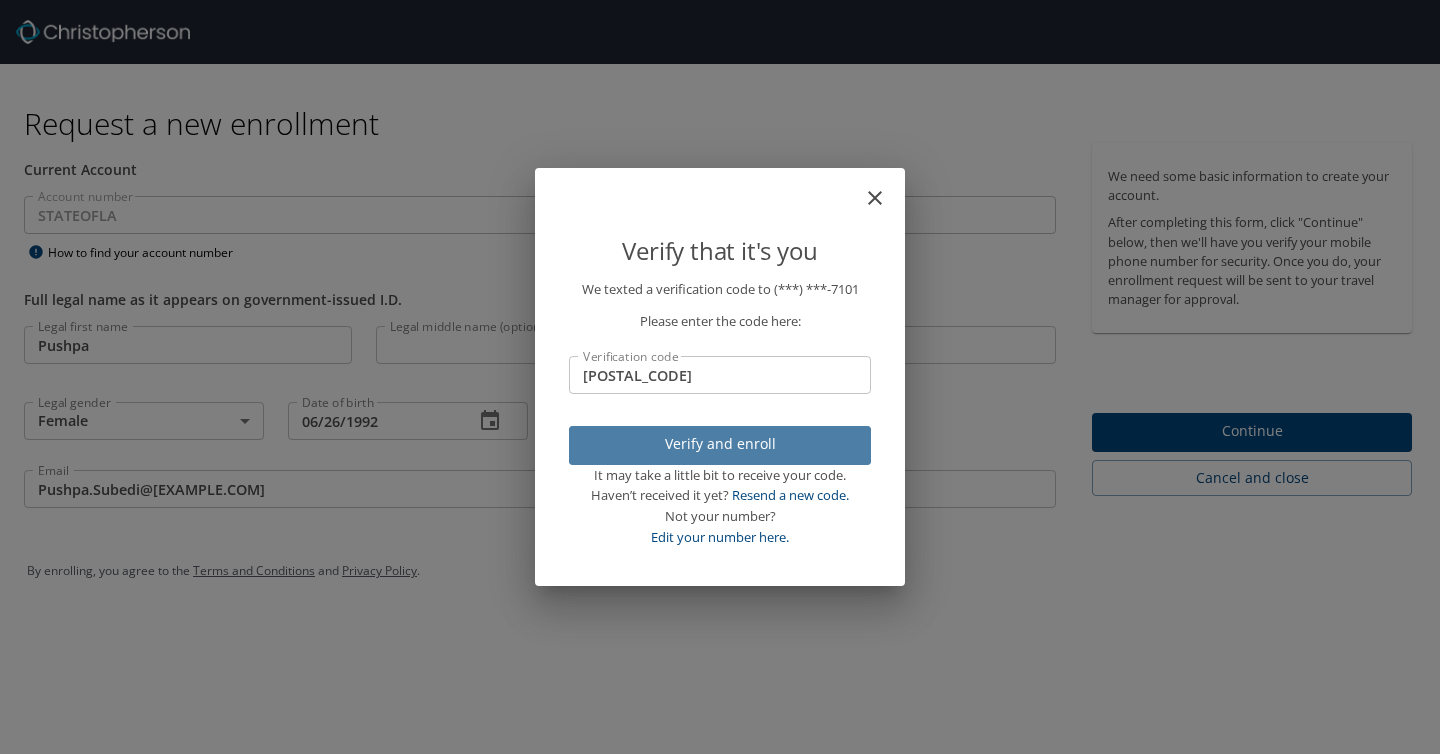 click on "Verify and enroll" at bounding box center [720, 444] 